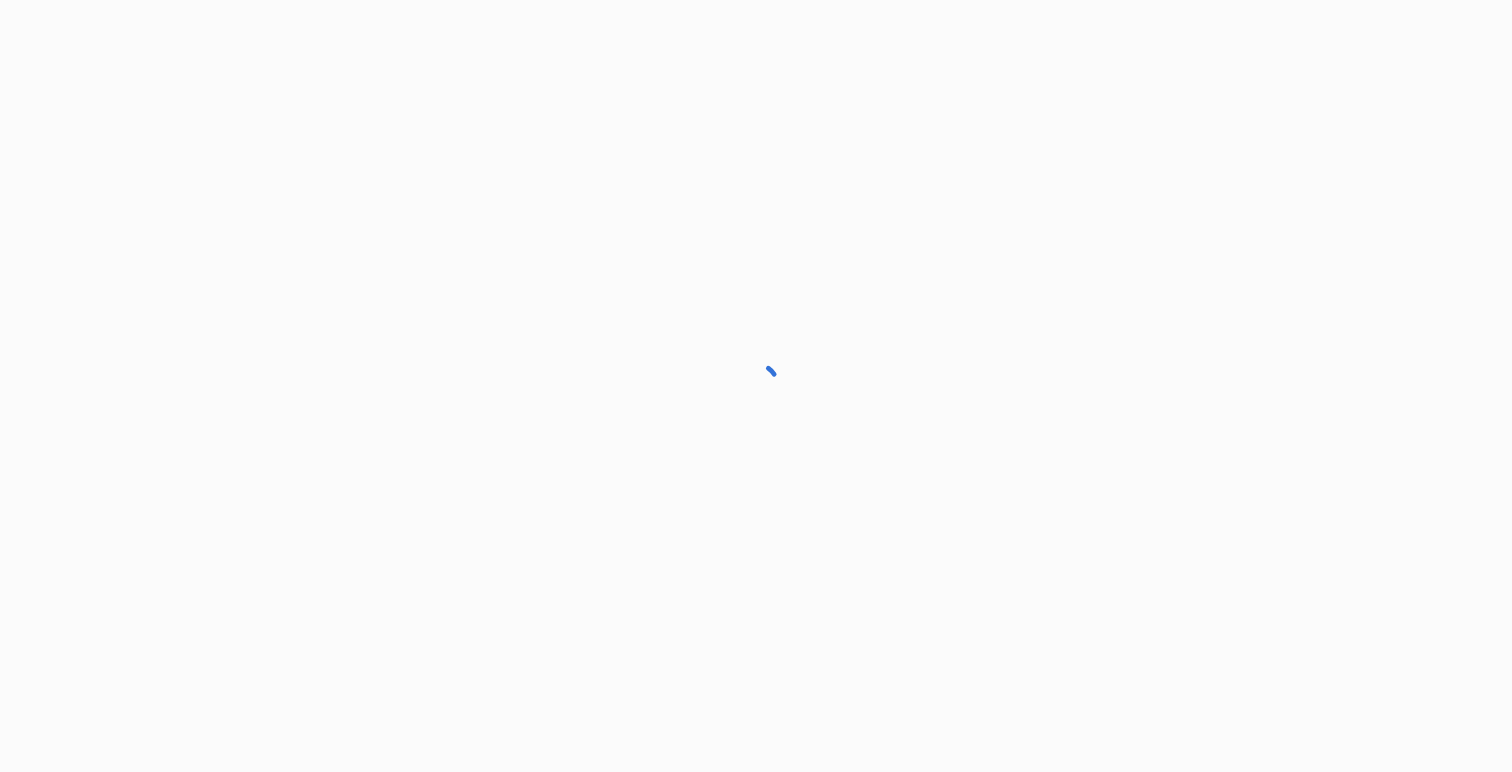 scroll, scrollTop: 0, scrollLeft: 0, axis: both 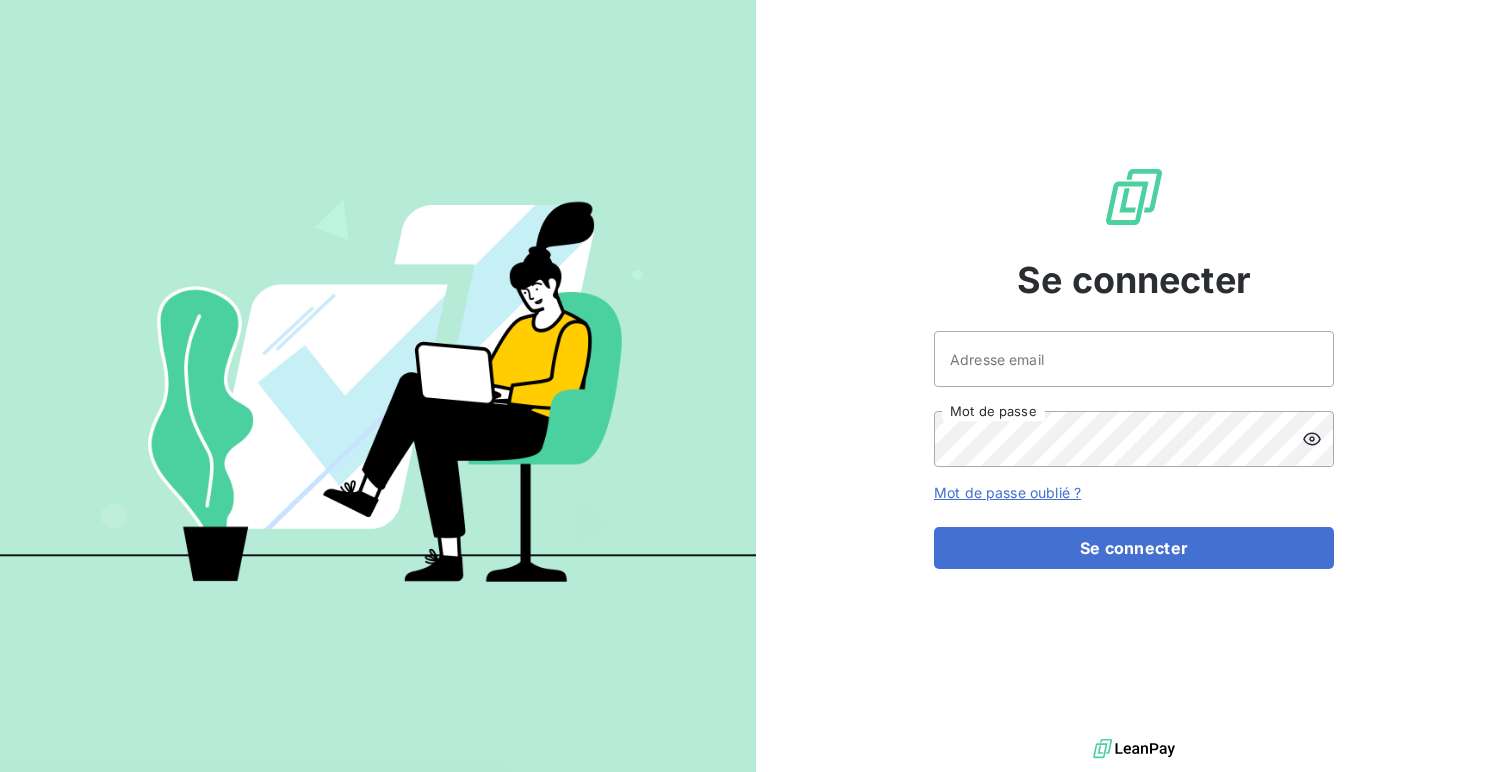 click on "Se connecter Adresse email Mot de passe Mot de passe oublié ? Se connecter" at bounding box center [1134, 367] 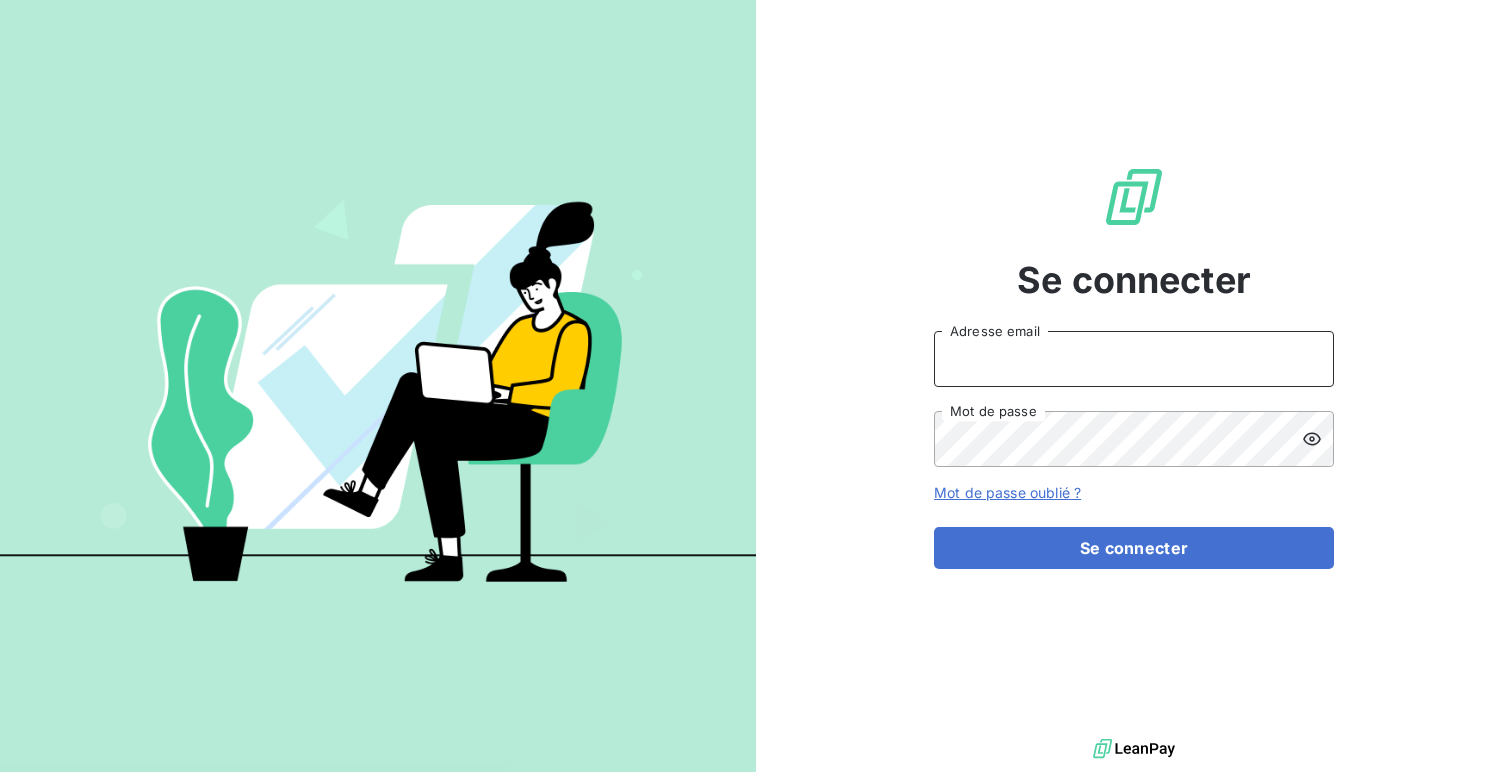 click on "Adresse email" at bounding box center [1134, 359] 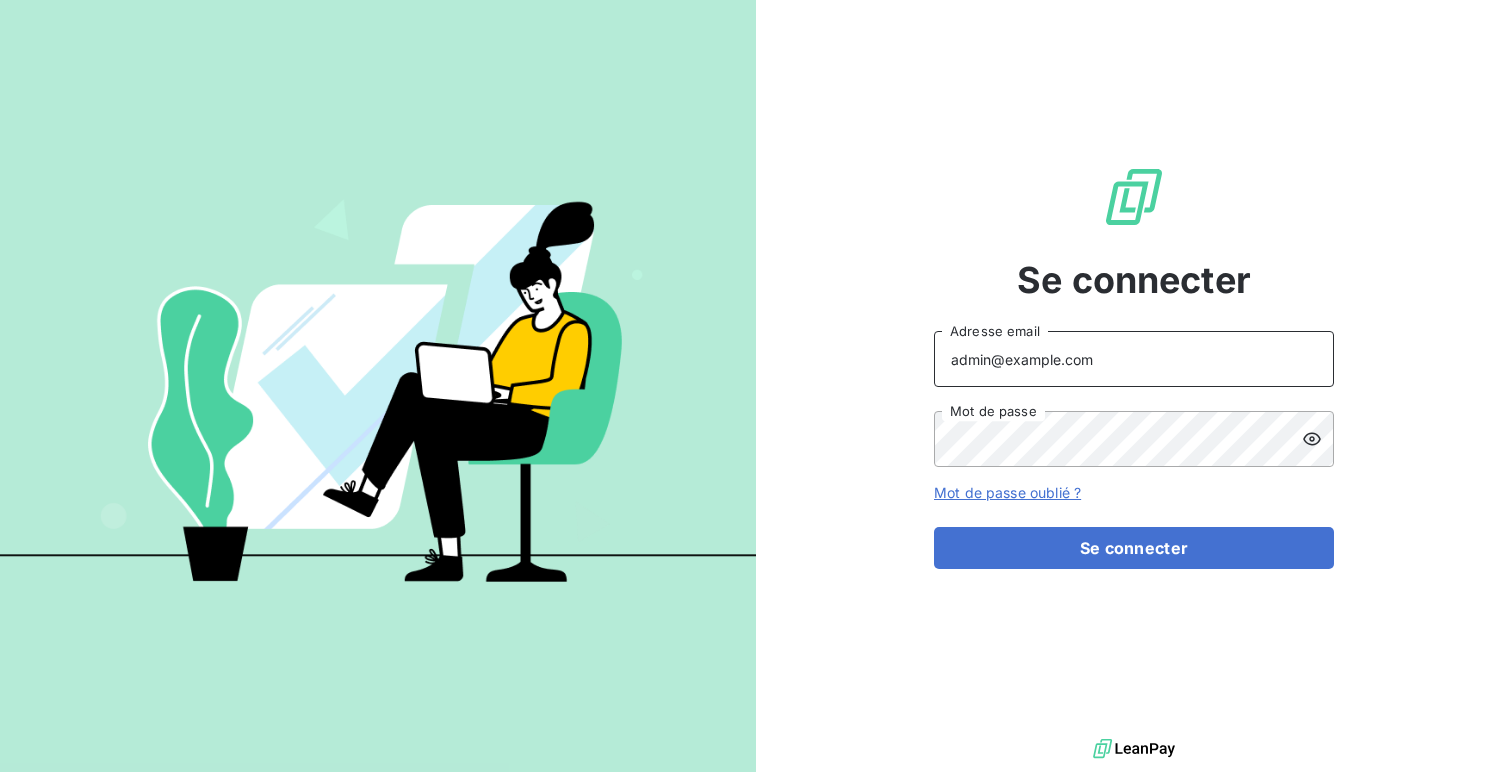type on "admin@example.com" 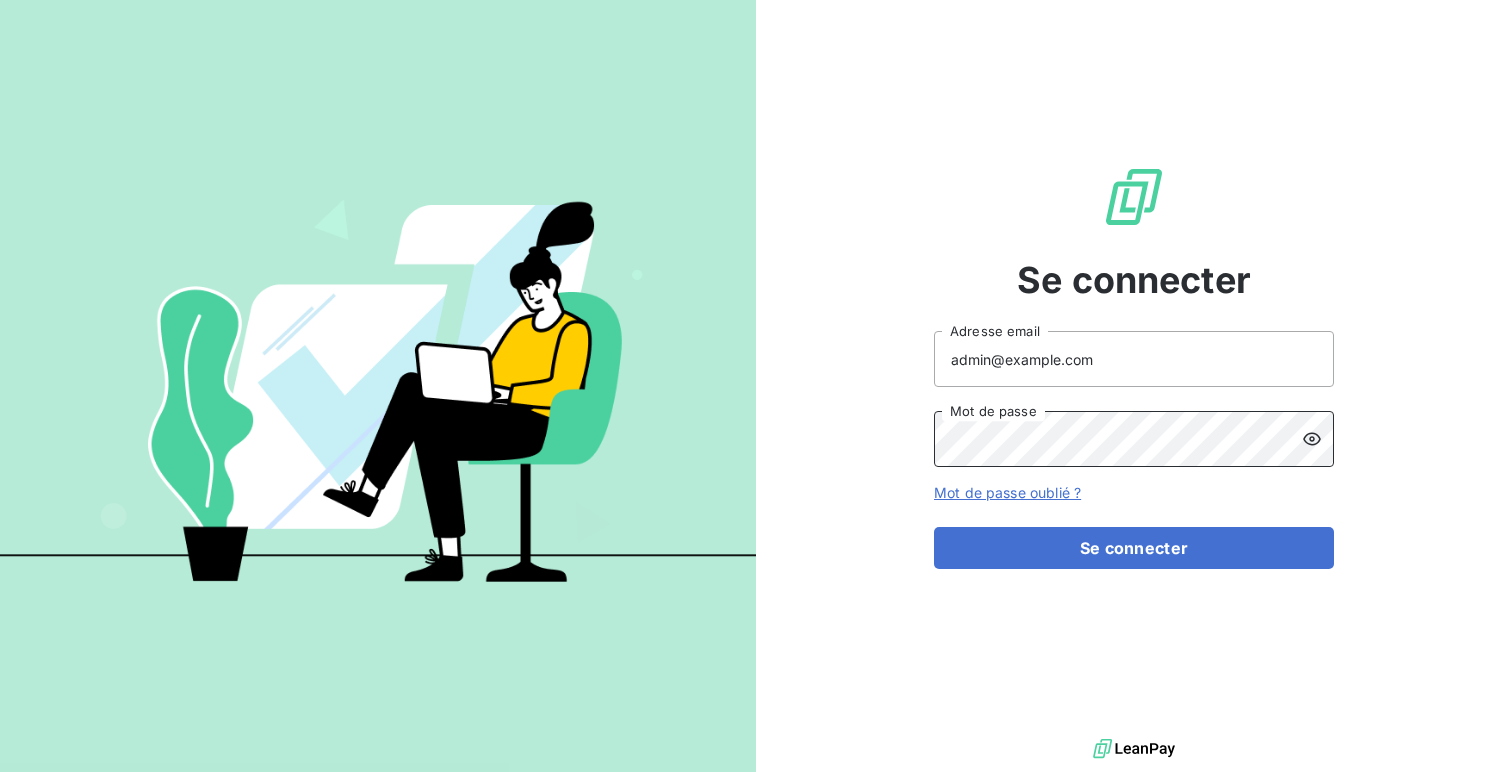 click on "Se connecter" at bounding box center [1134, 548] 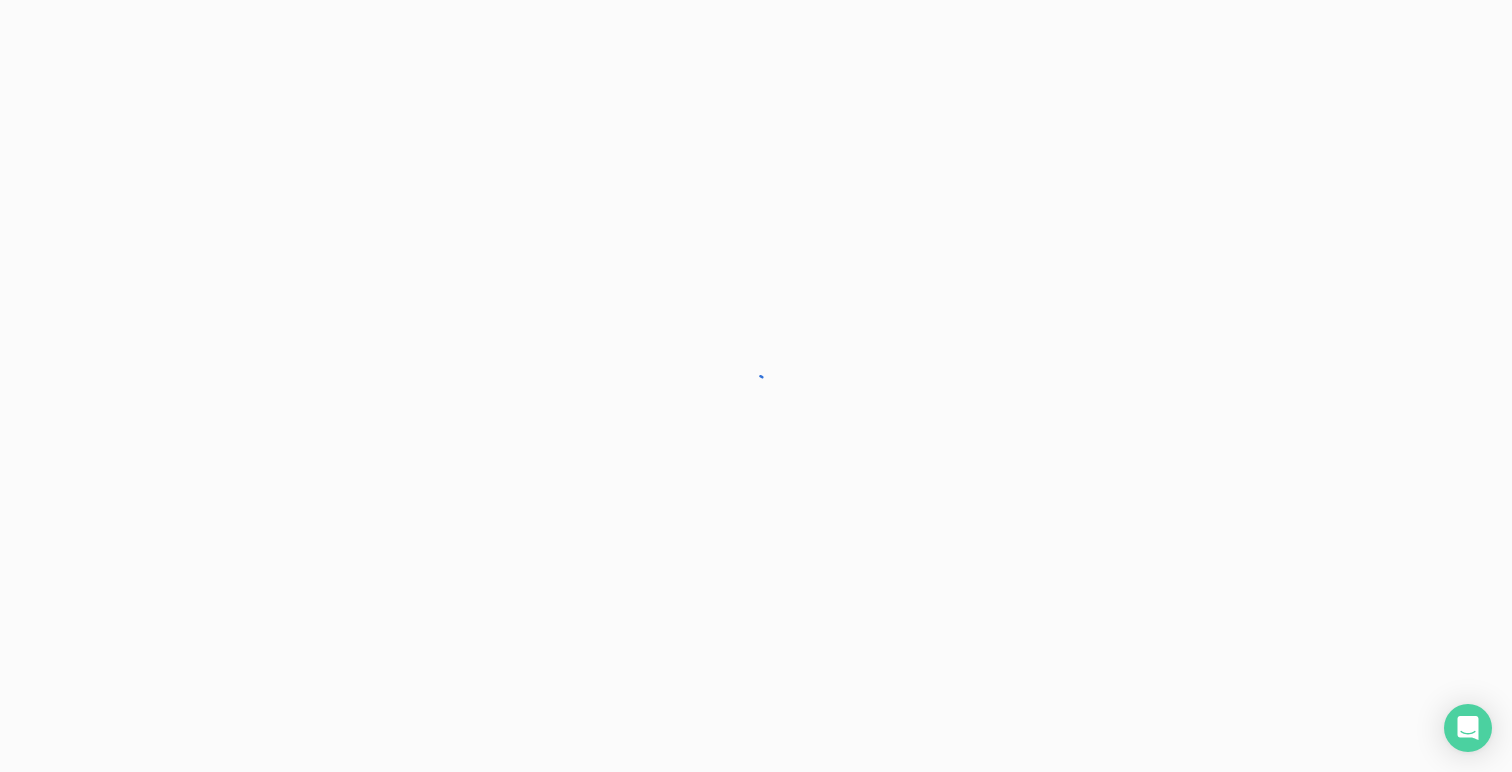 scroll, scrollTop: 0, scrollLeft: 0, axis: both 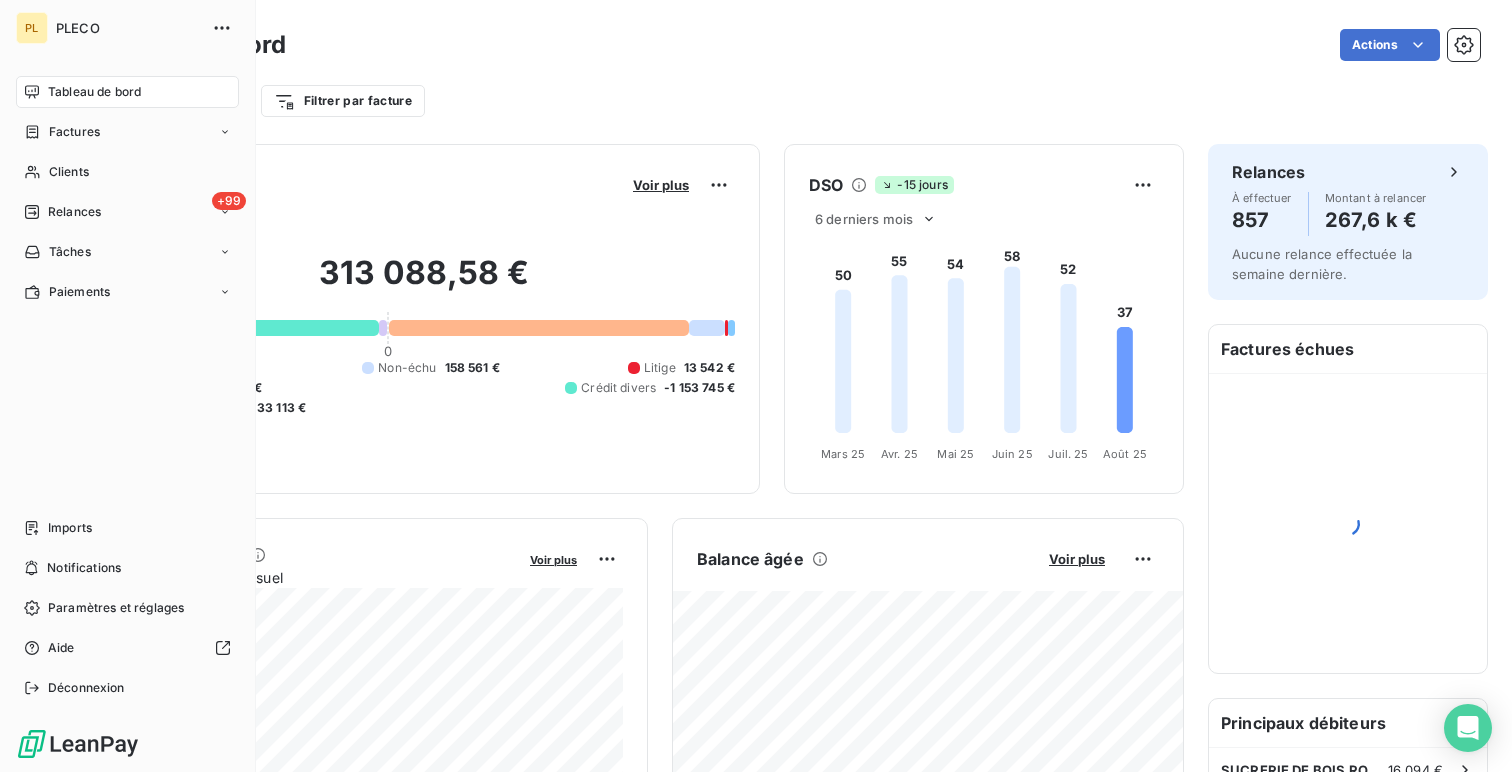 click on "Imports" at bounding box center [70, 528] 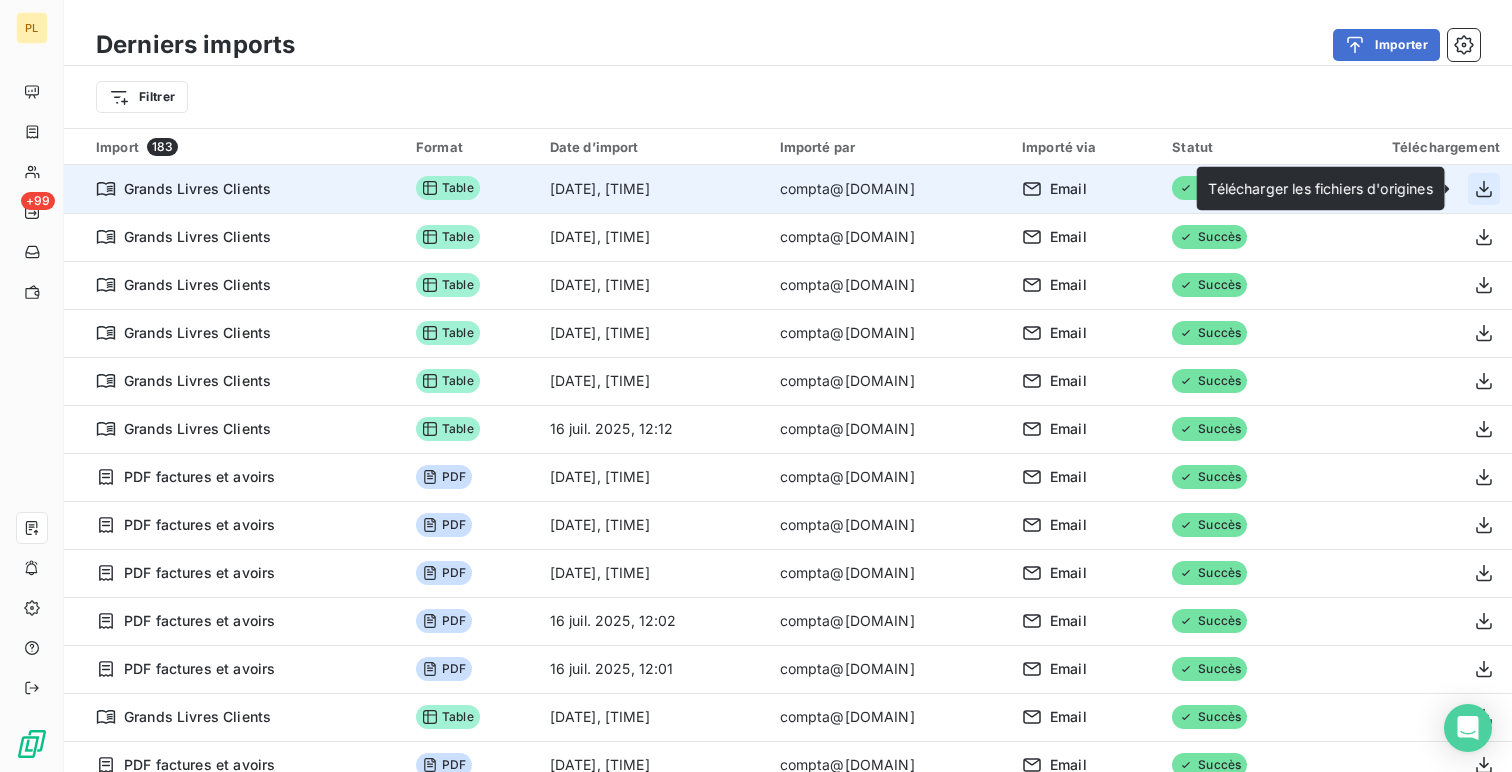 click at bounding box center (1484, 189) 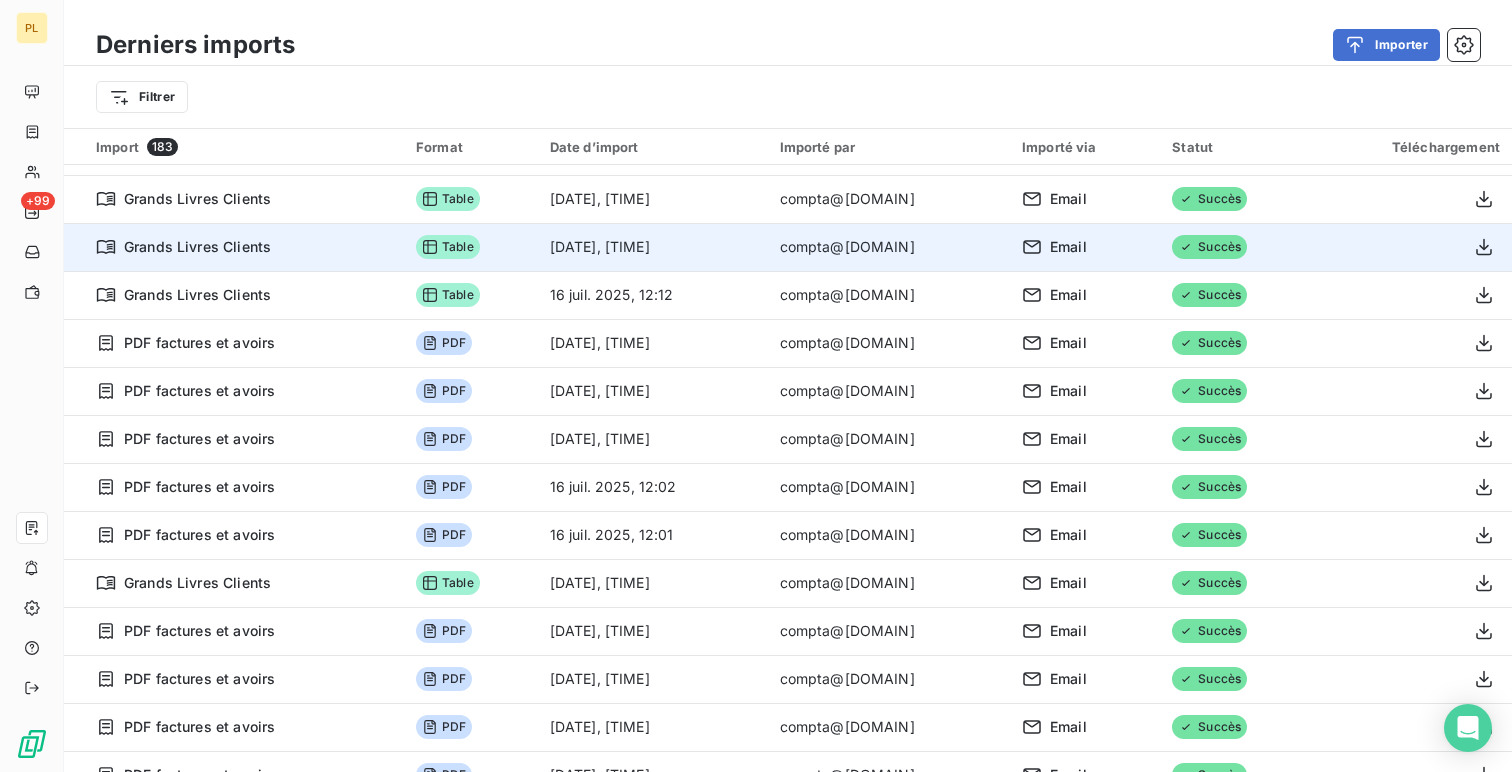 scroll, scrollTop: 137, scrollLeft: 0, axis: vertical 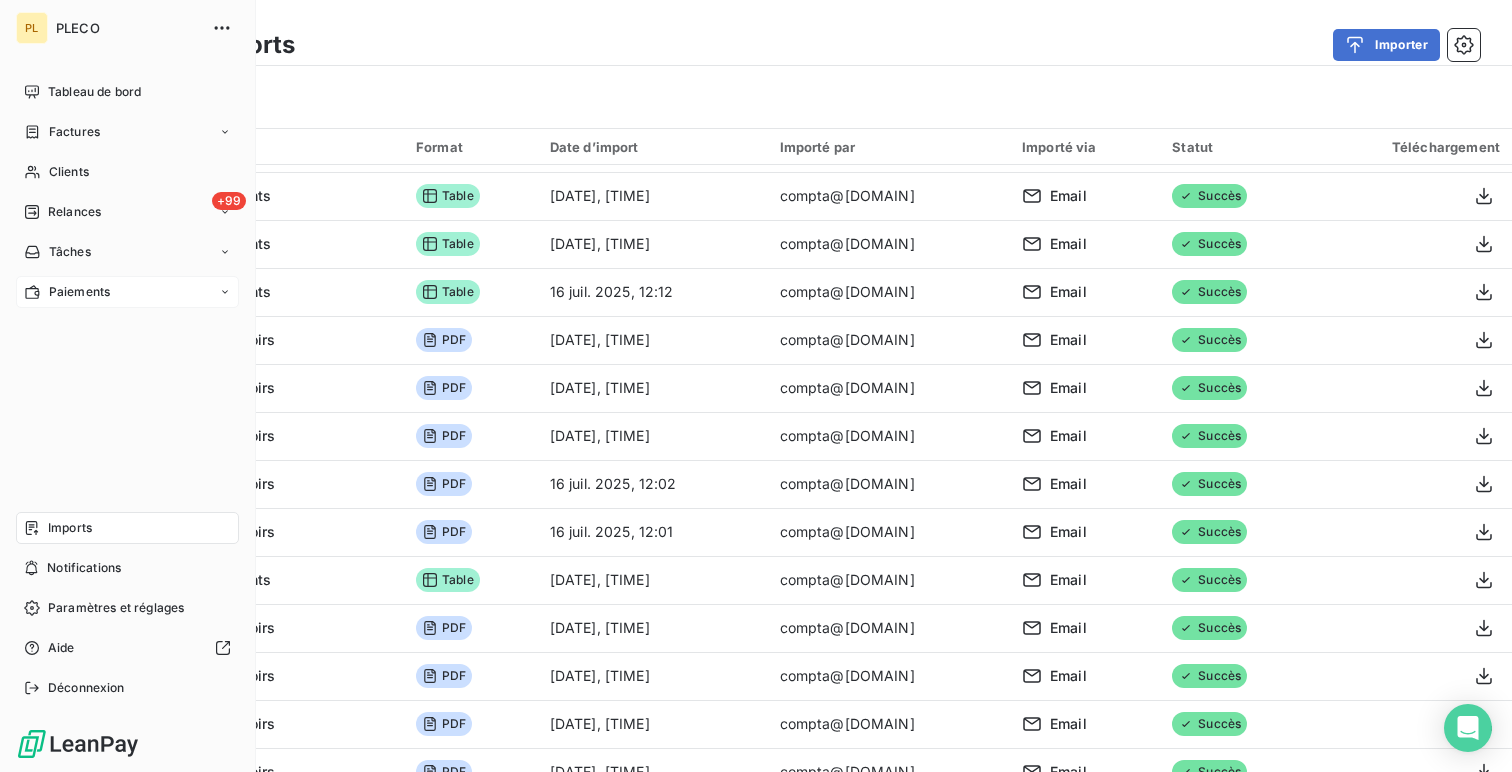 click on "Paiements" at bounding box center (127, 292) 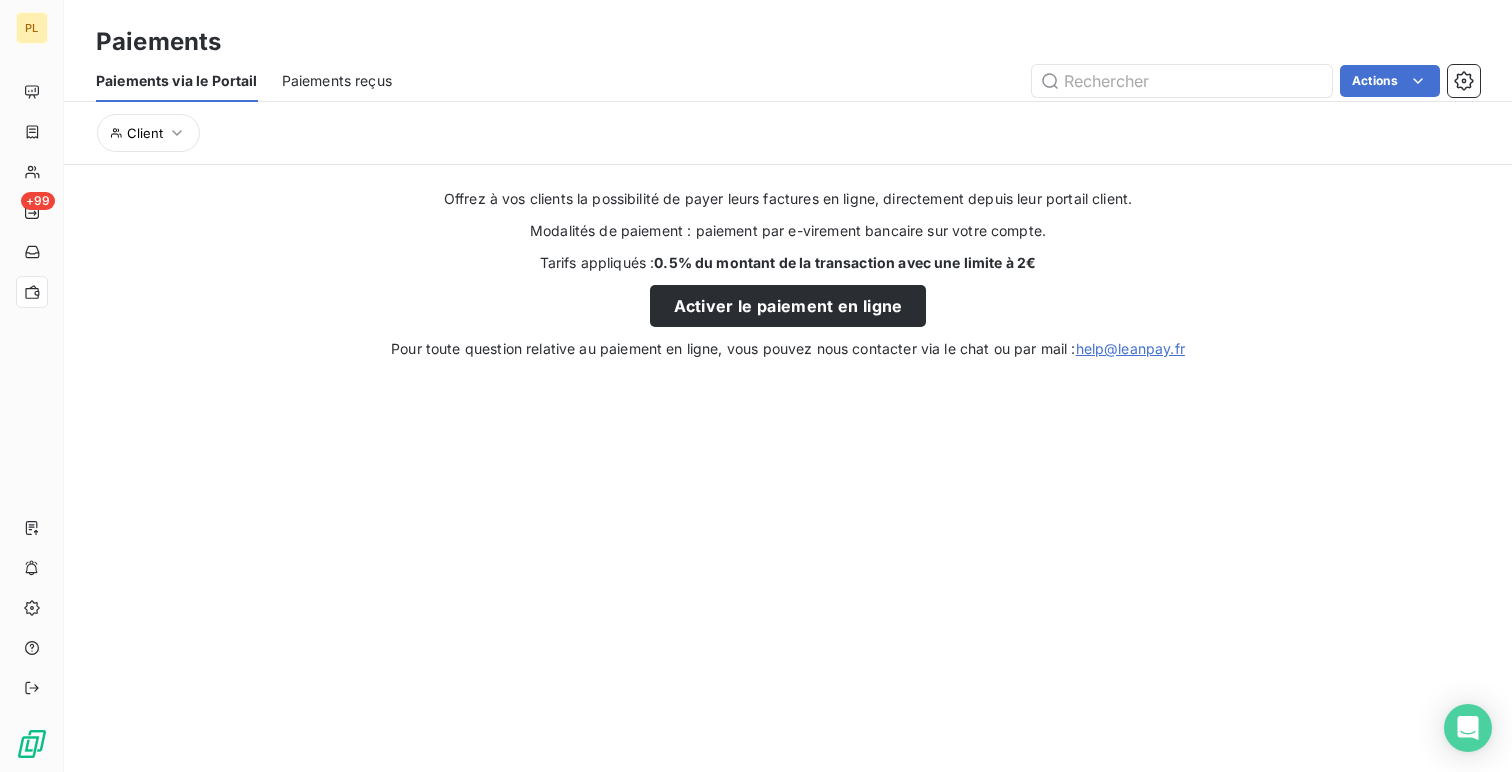 click on "Paiements reçus" at bounding box center (337, 81) 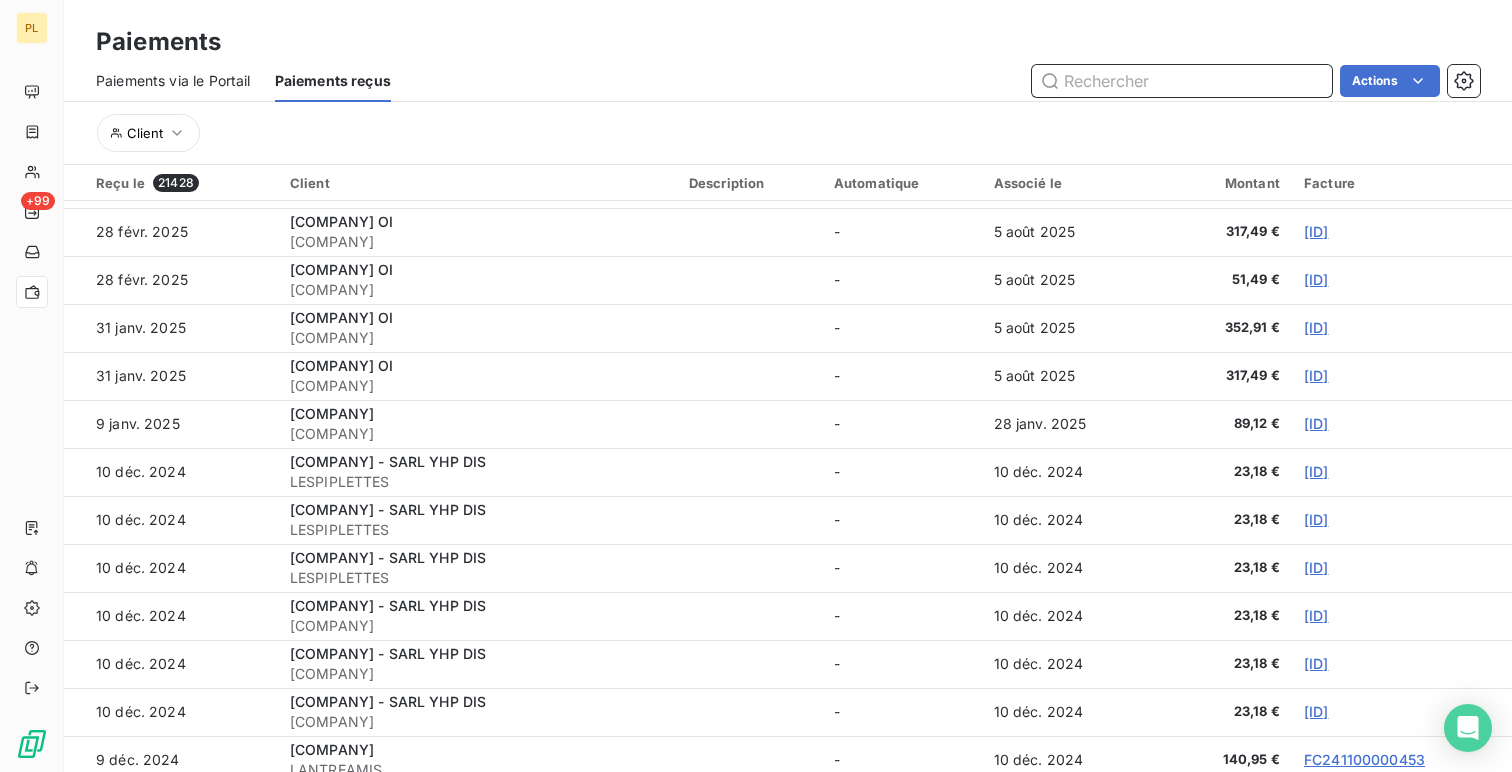 scroll, scrollTop: 0, scrollLeft: 0, axis: both 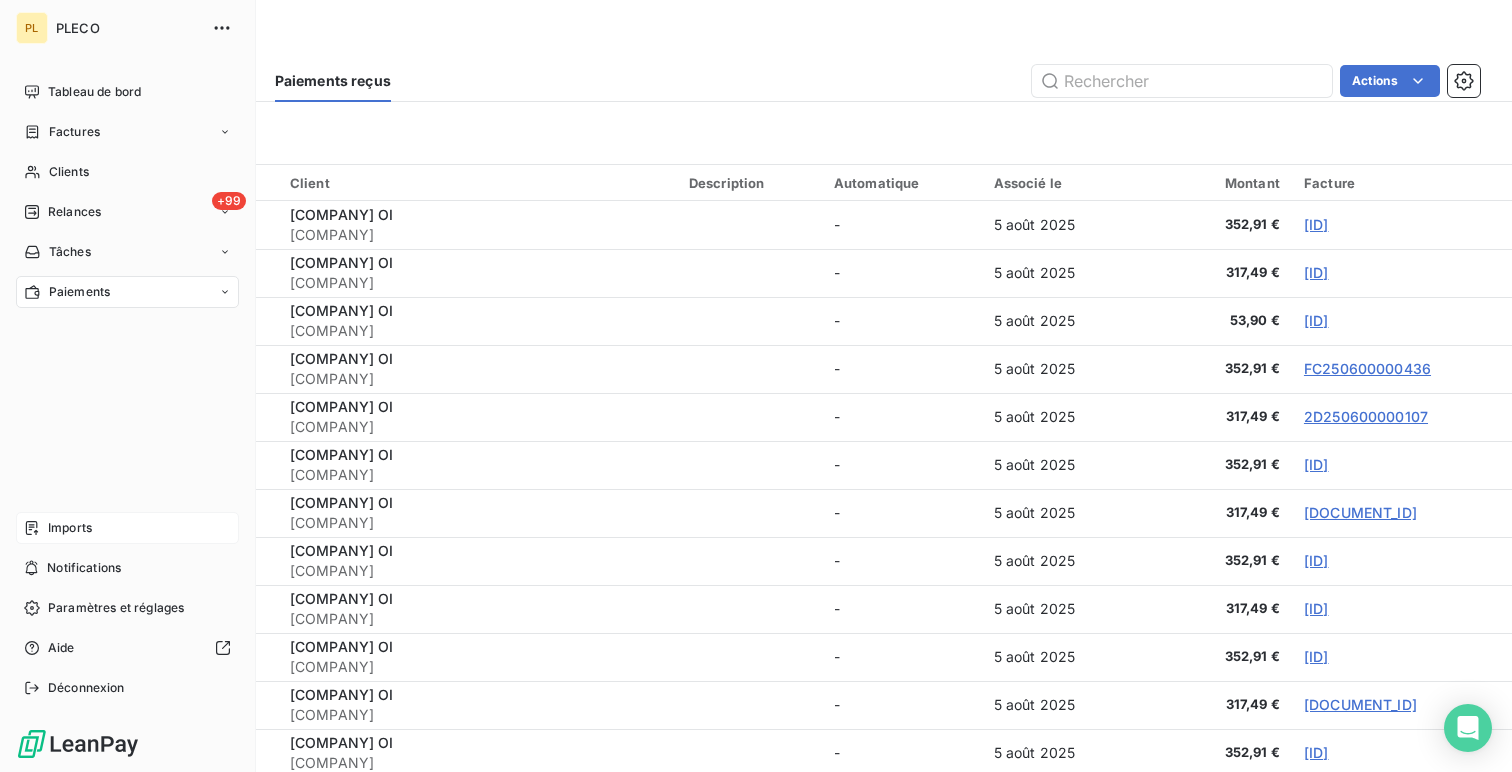 click on "Imports" at bounding box center (127, 528) 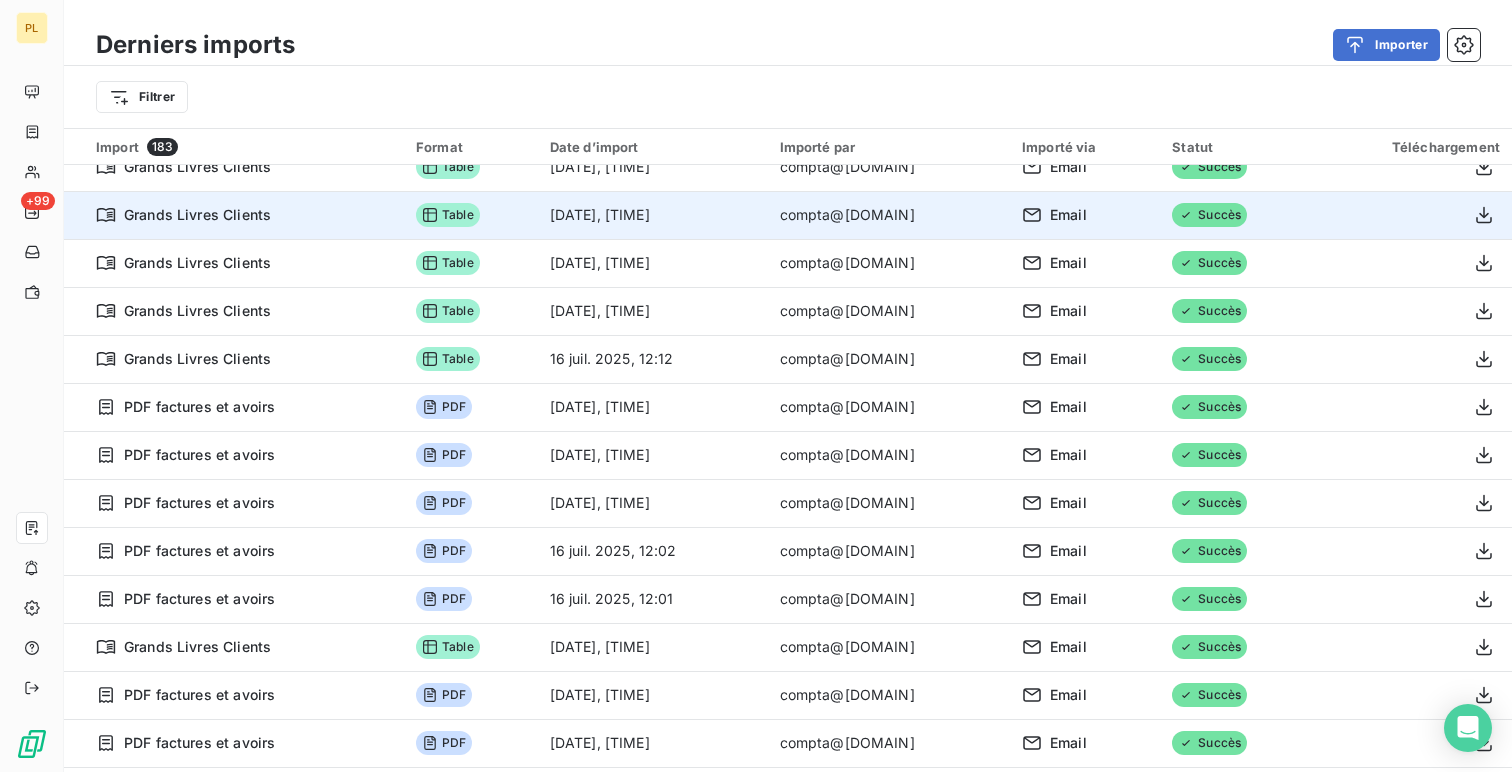 scroll, scrollTop: 0, scrollLeft: 0, axis: both 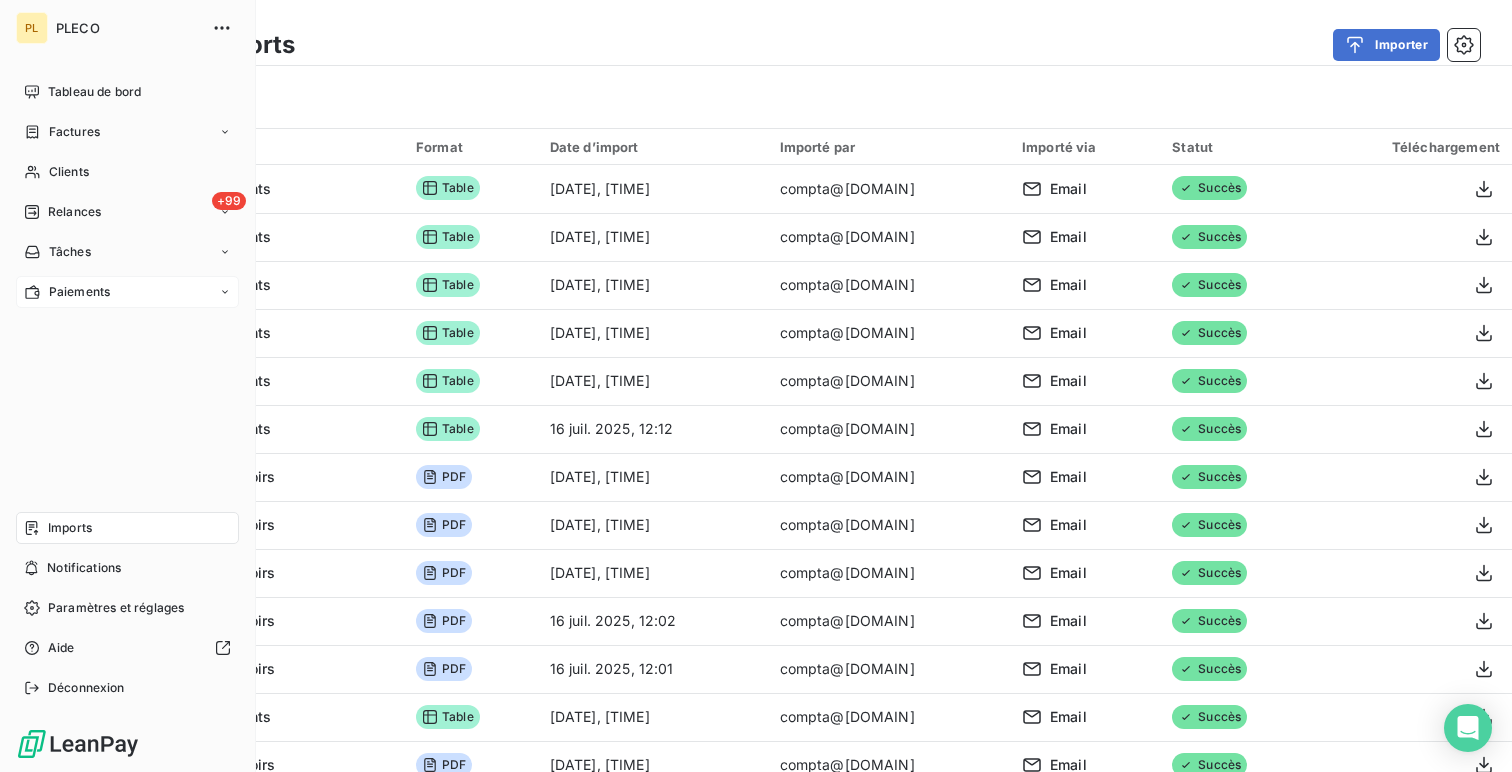 click 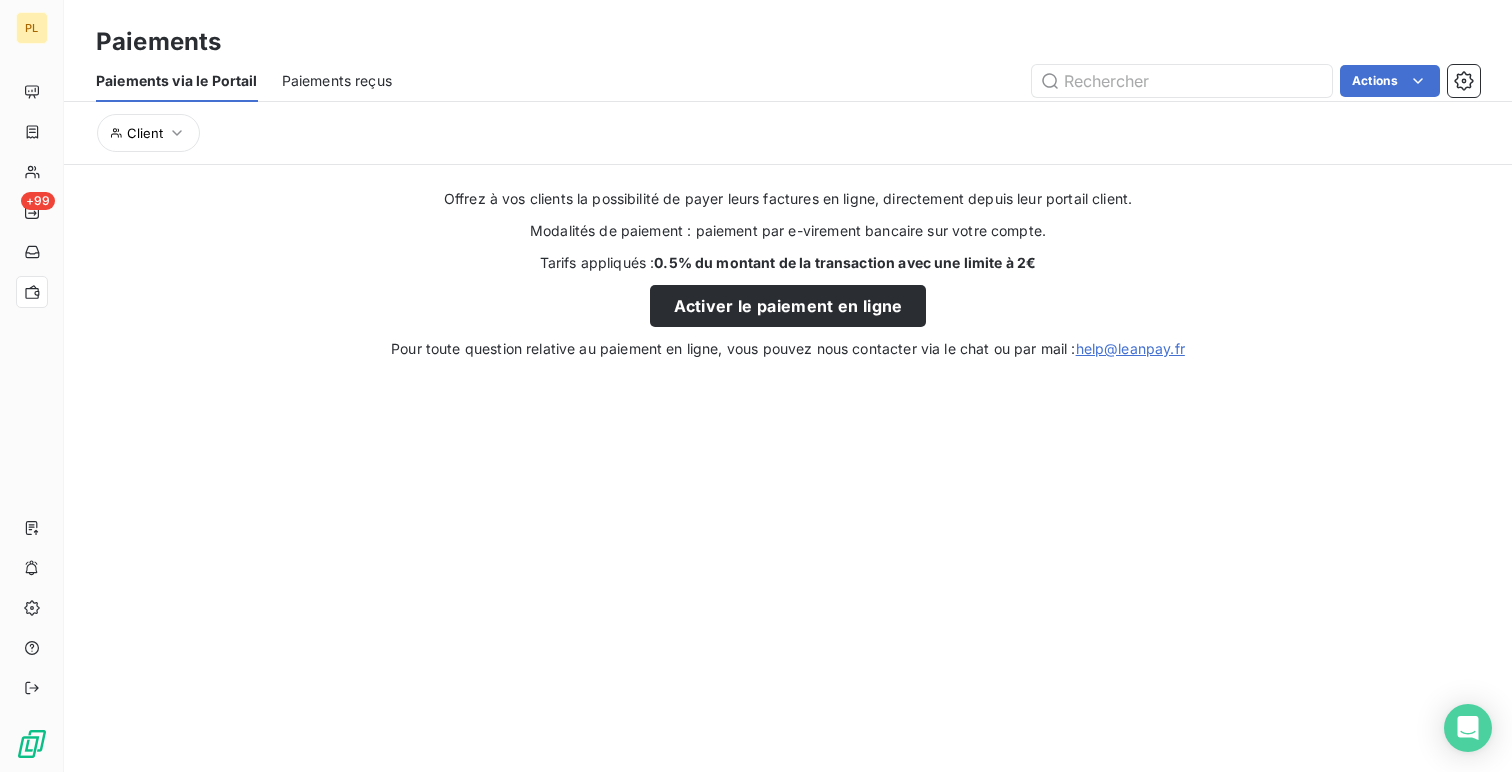 click on "Paiements reçus" at bounding box center (337, 81) 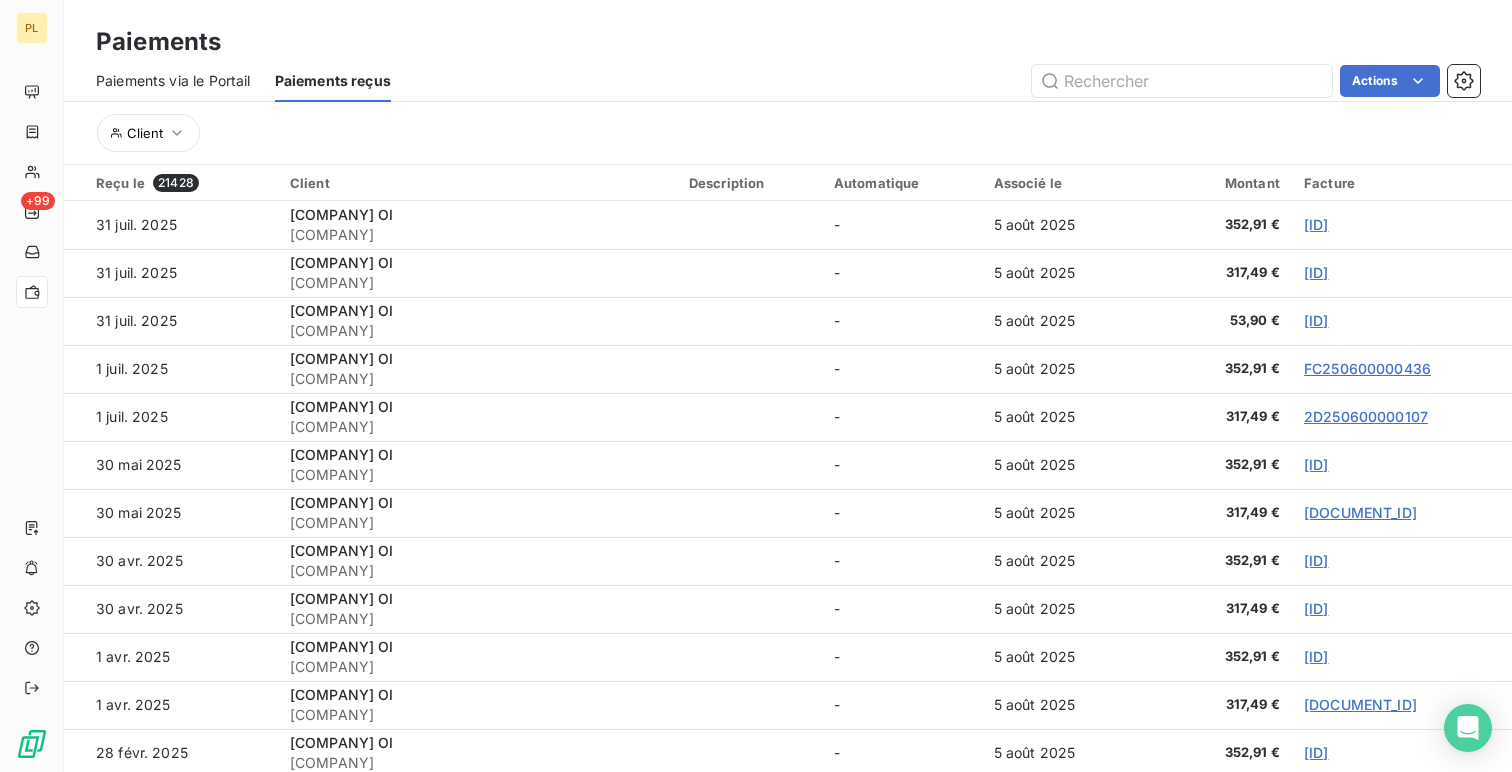 click on "Associé le" at bounding box center (1067, 183) 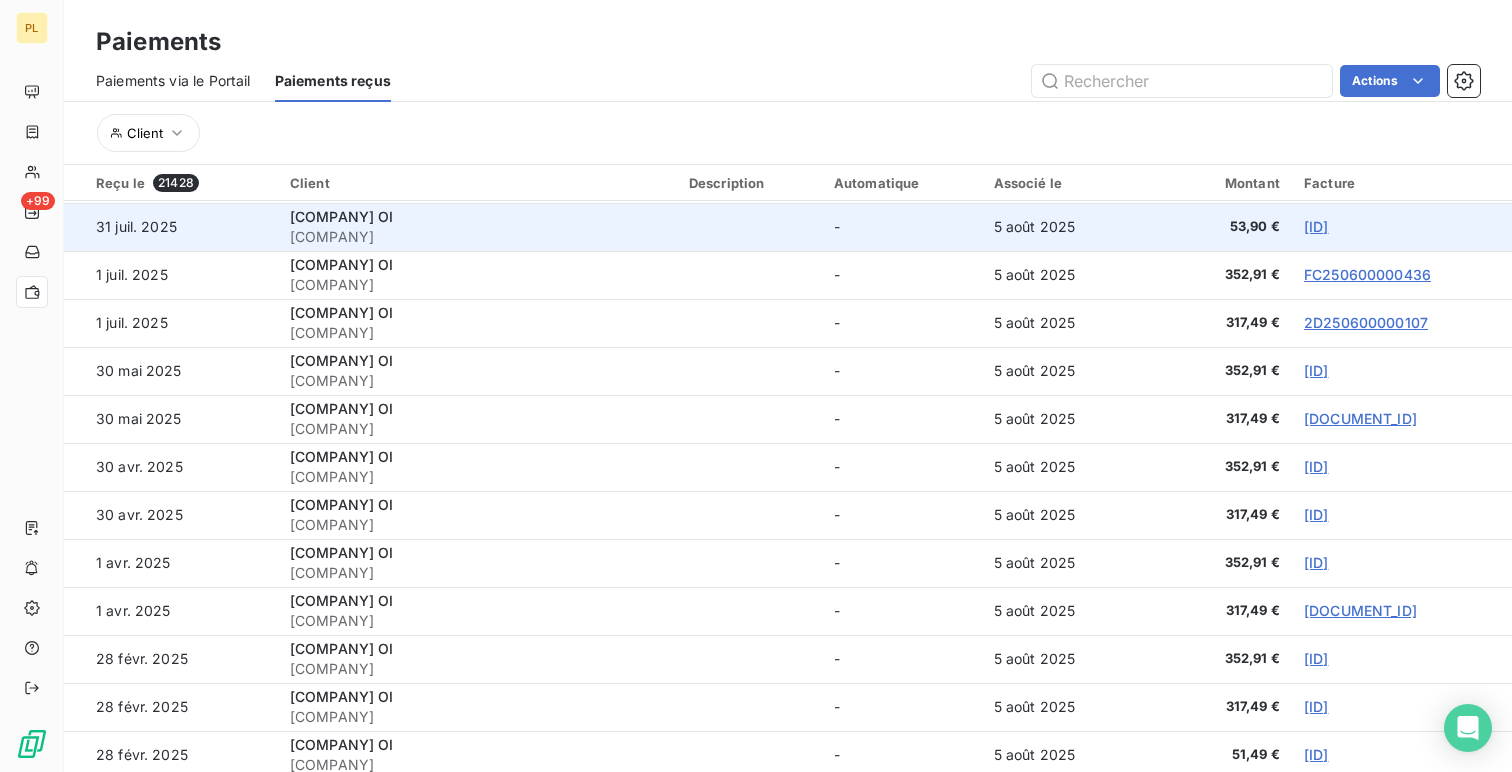 scroll, scrollTop: 0, scrollLeft: 0, axis: both 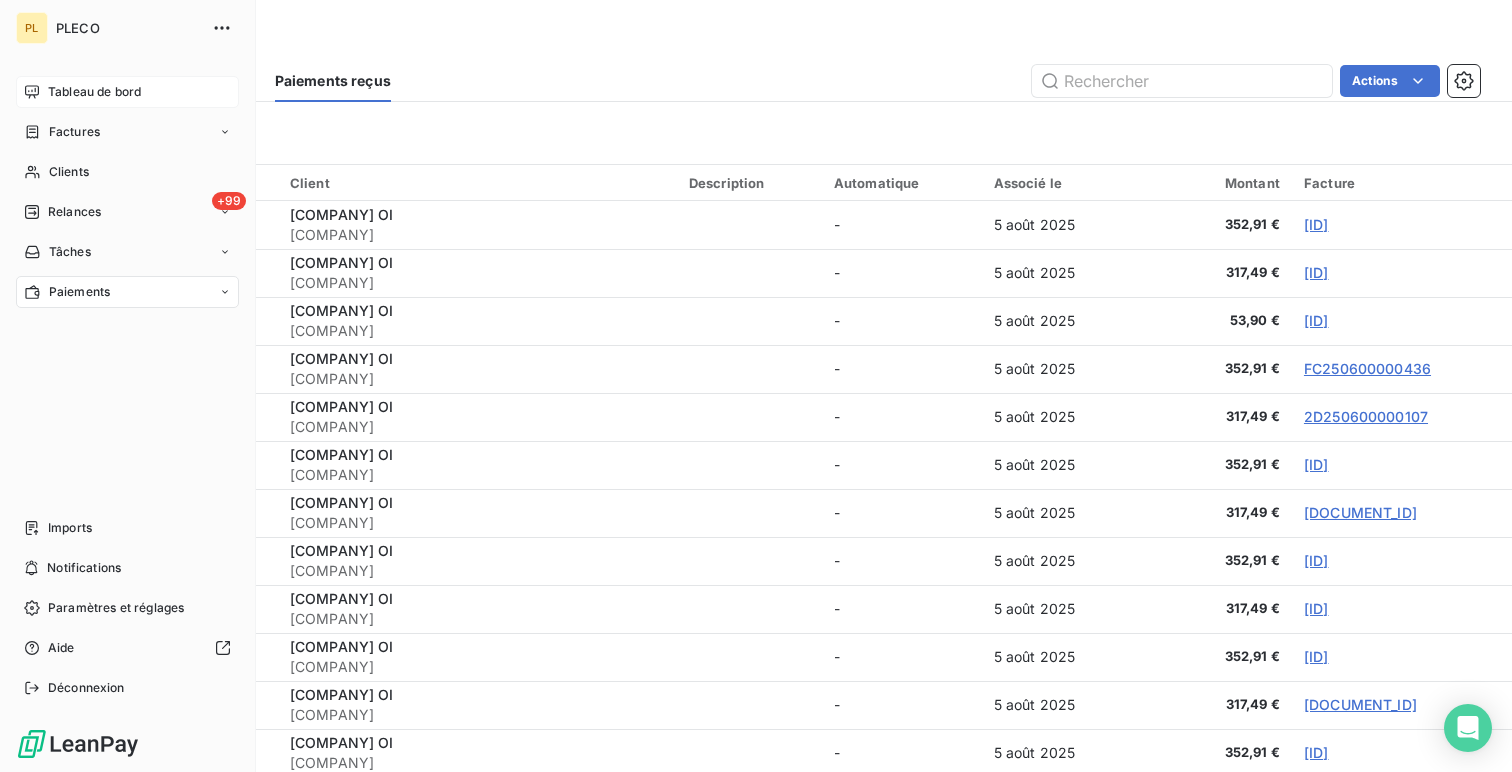 click on "Tableau de bord" at bounding box center (94, 92) 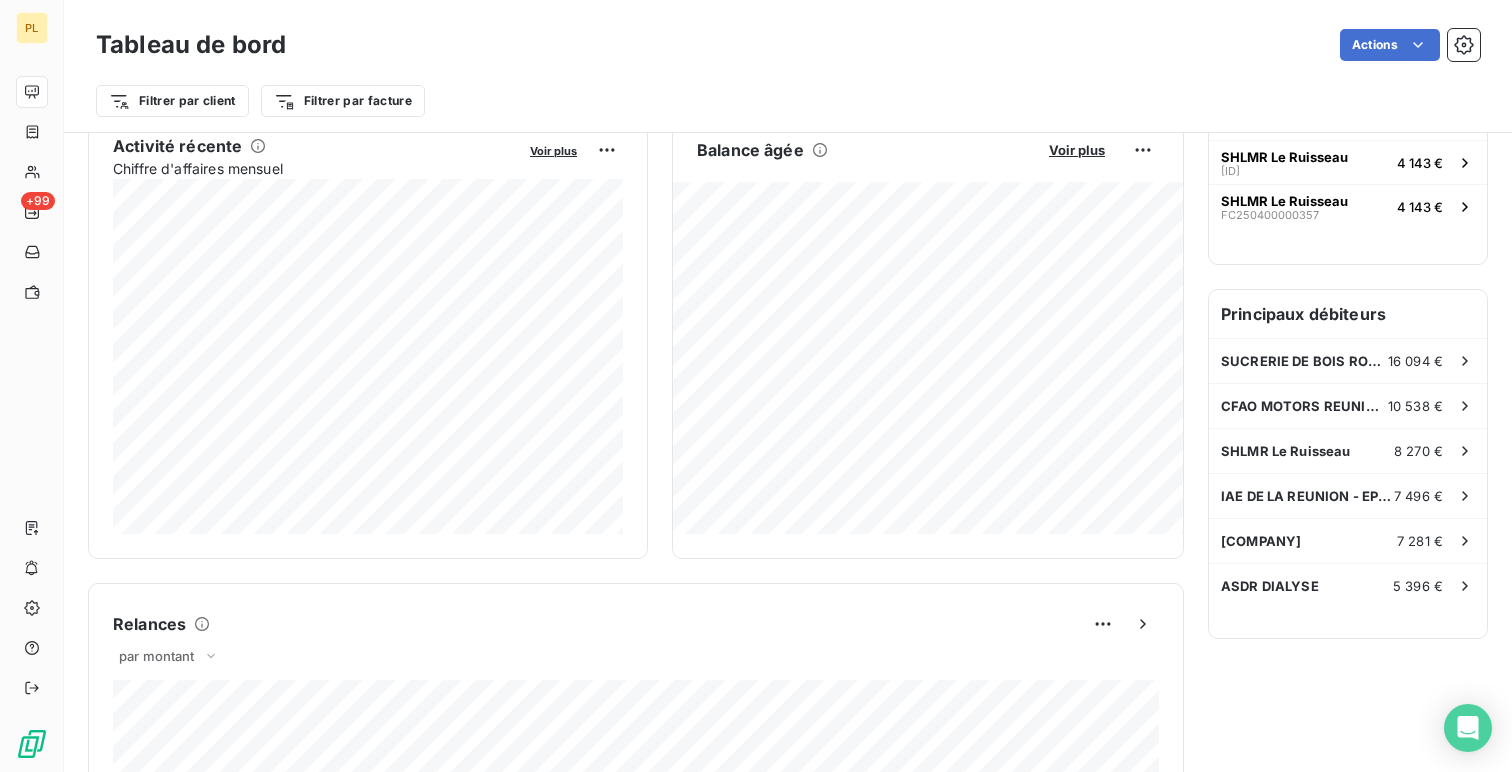 scroll, scrollTop: 0, scrollLeft: 0, axis: both 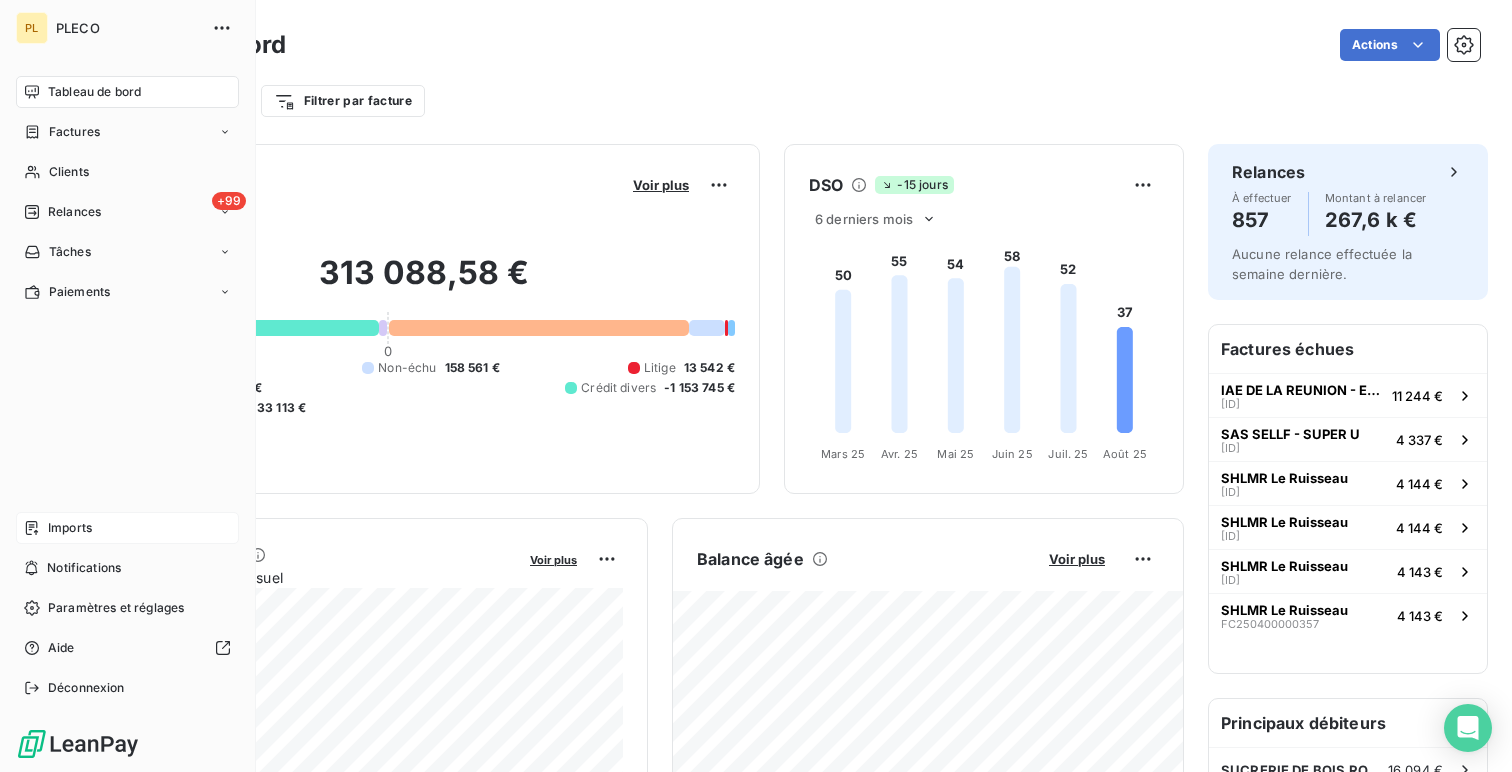 click on "Imports" at bounding box center (127, 528) 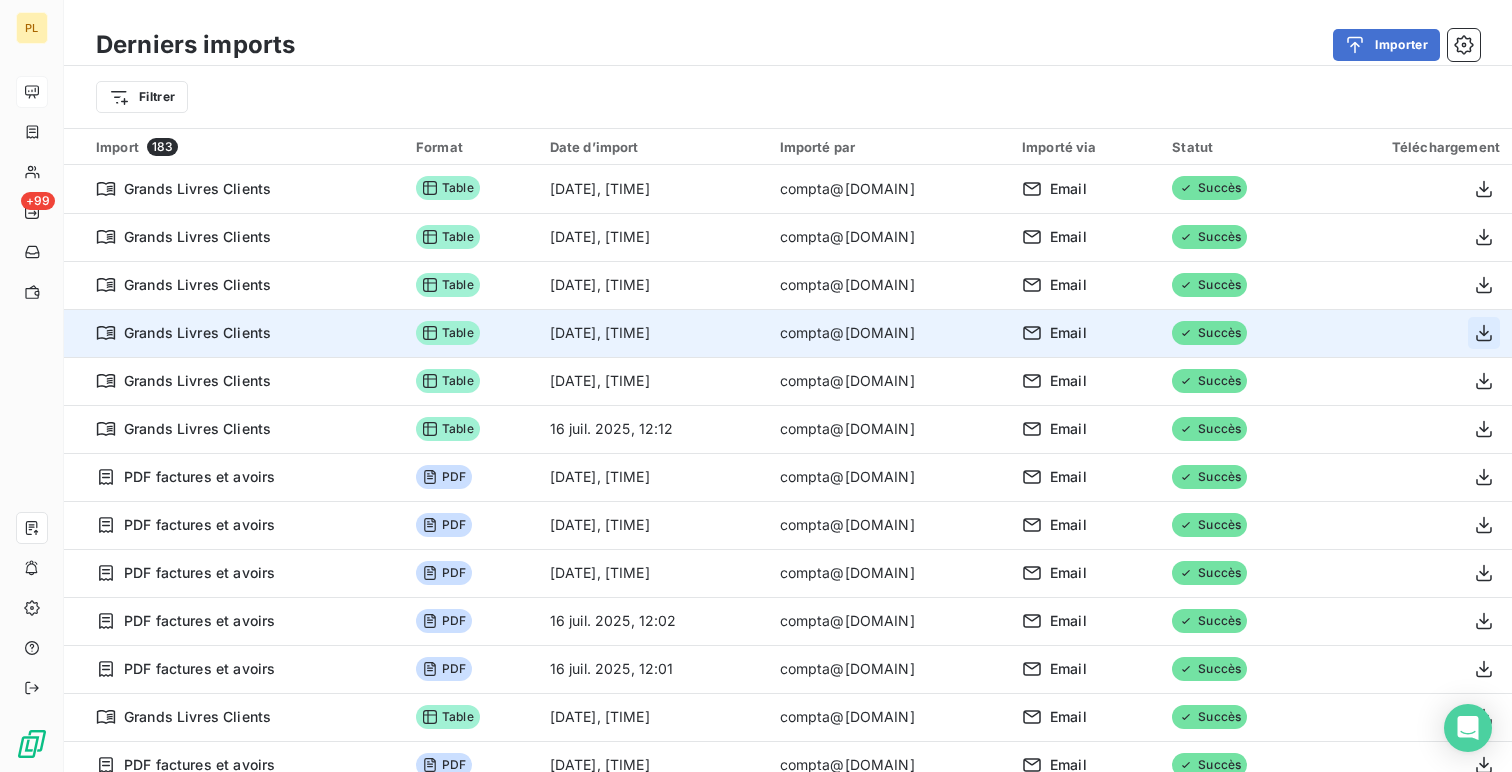 click 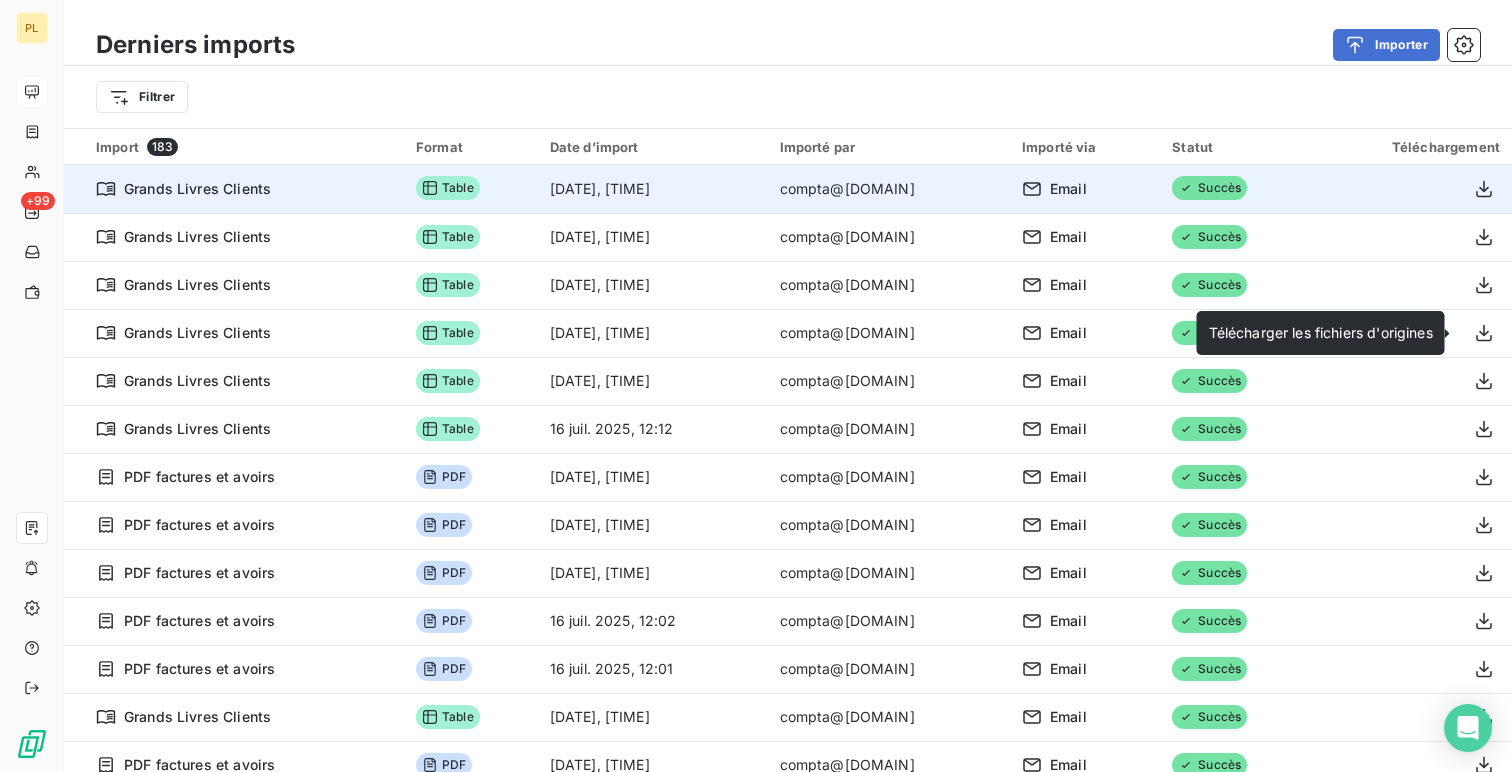 click at bounding box center [1411, 189] 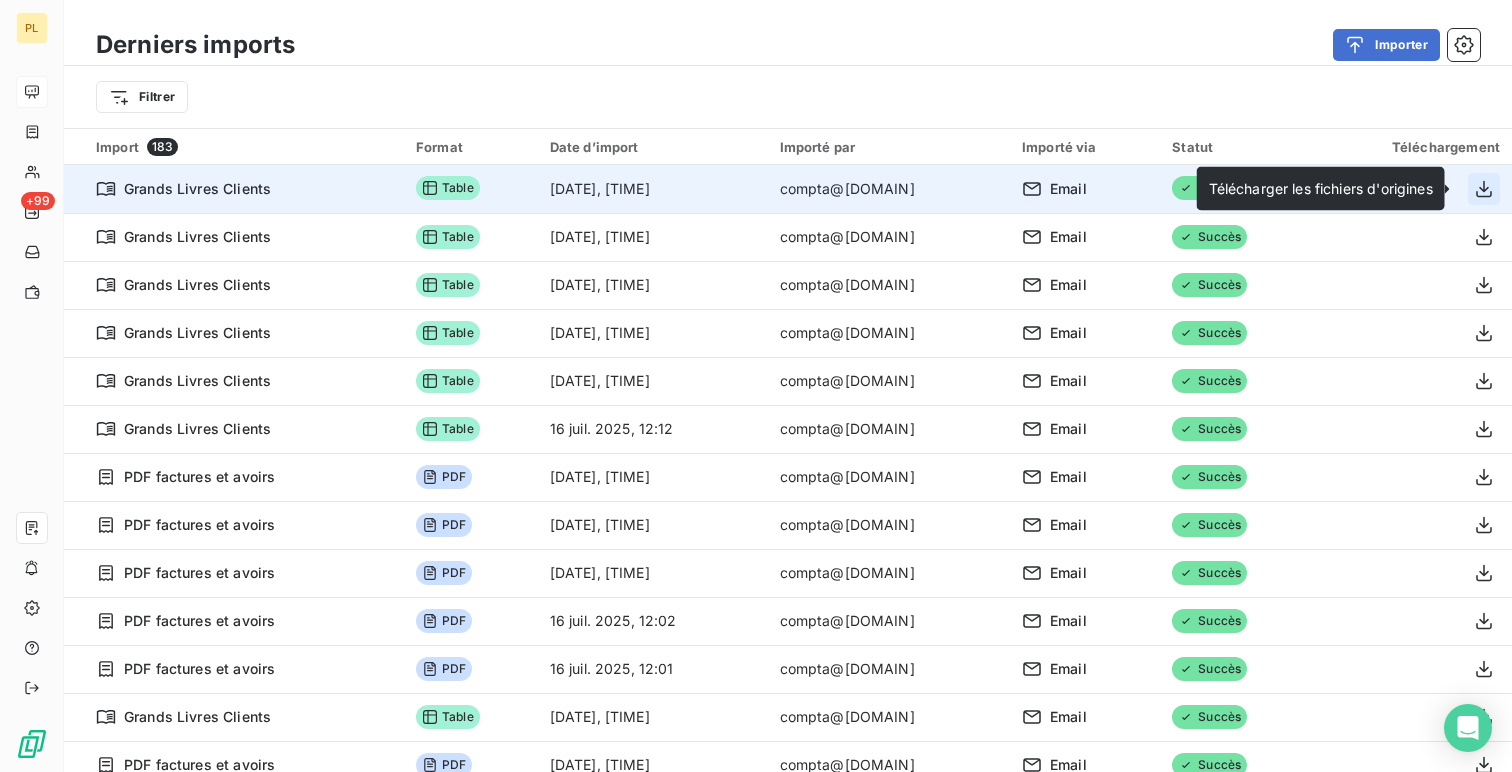 click 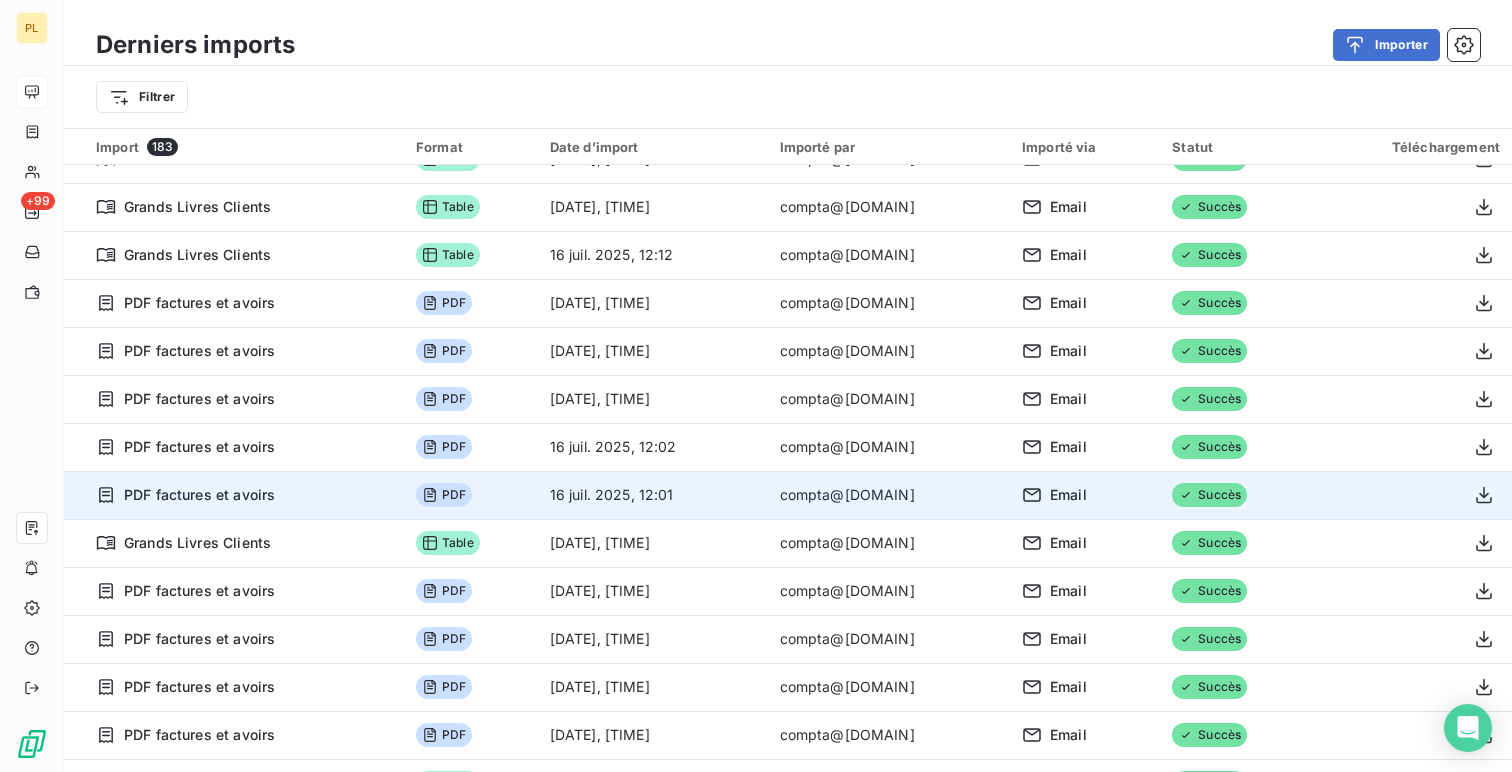 scroll, scrollTop: 181, scrollLeft: 0, axis: vertical 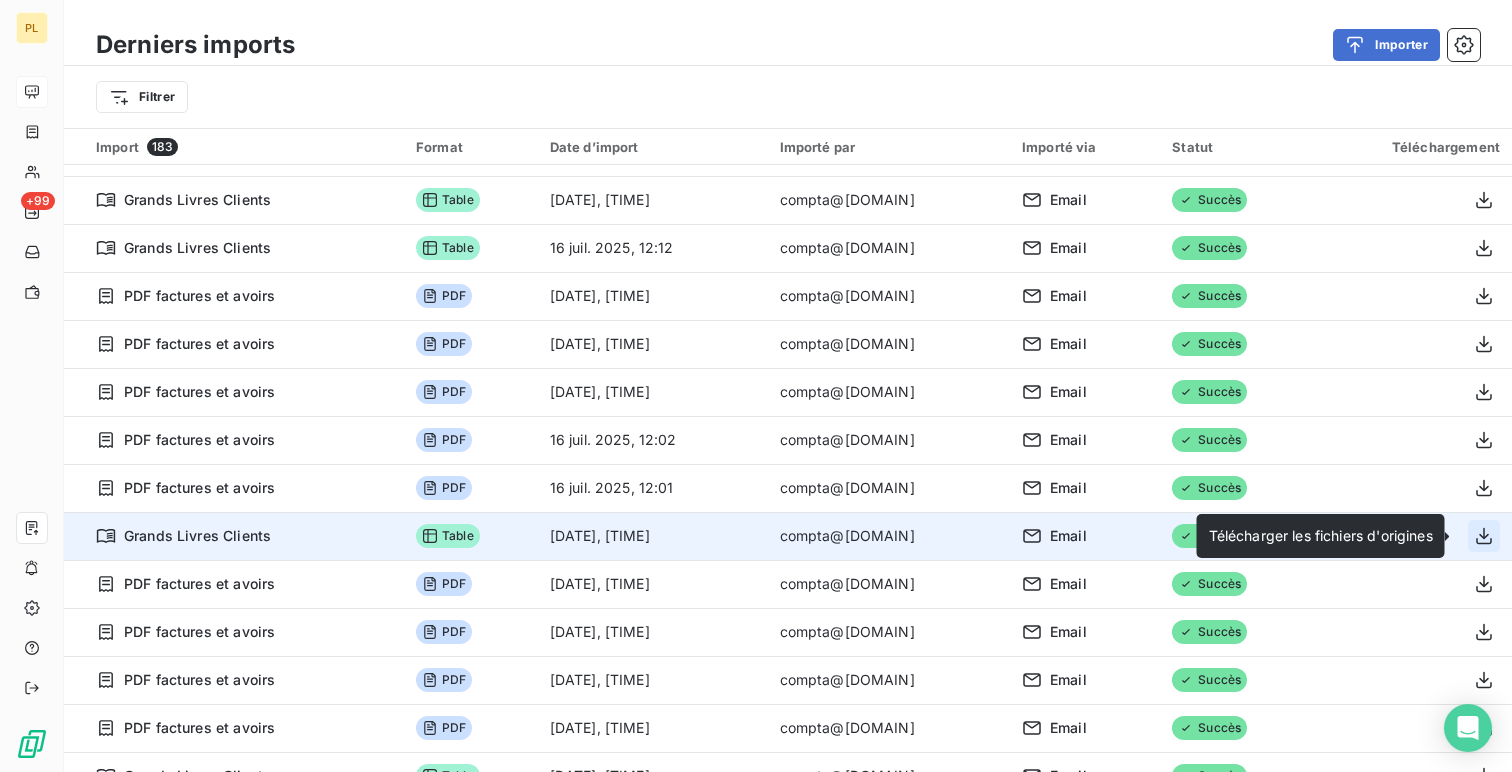 click at bounding box center (1484, 536) 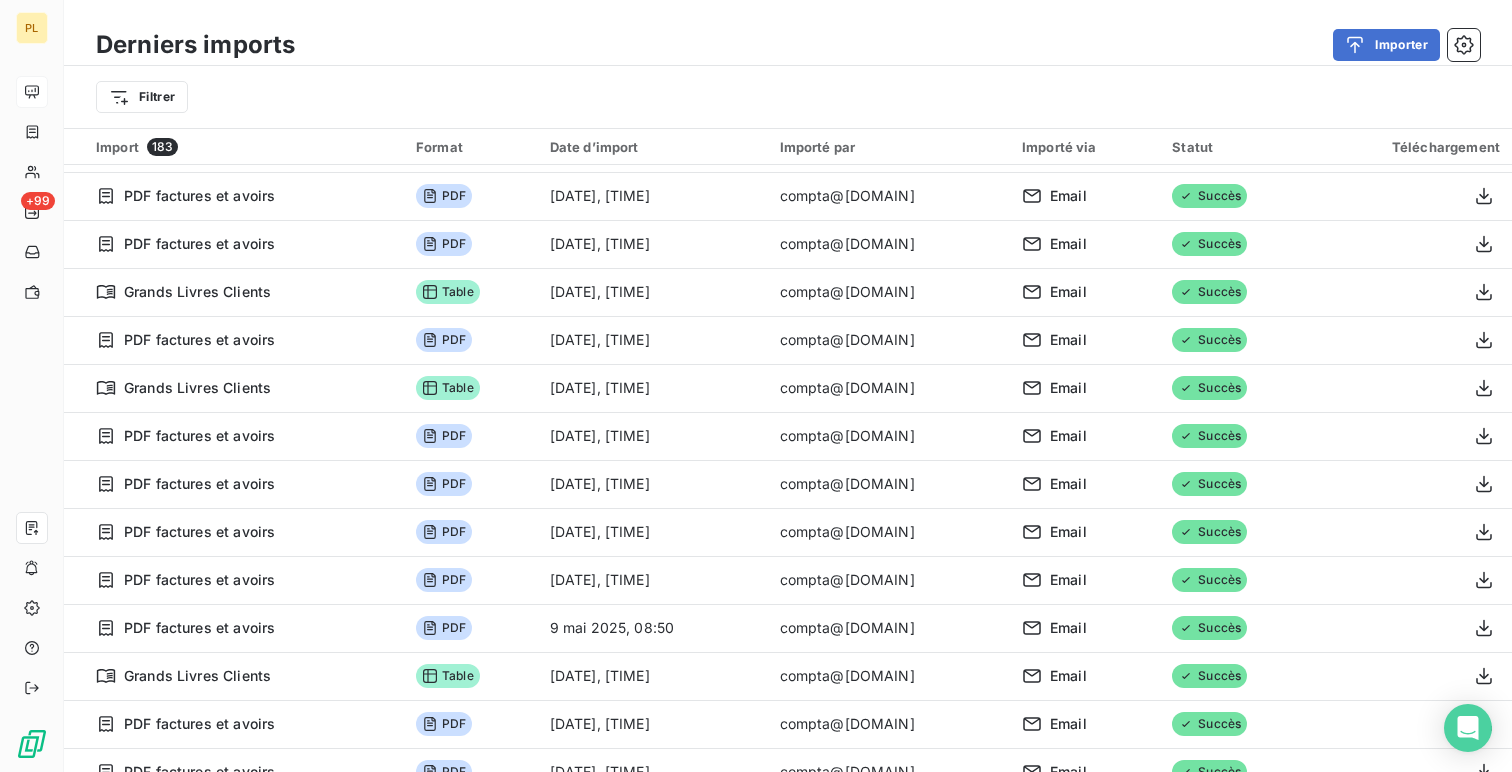 scroll, scrollTop: 666, scrollLeft: 0, axis: vertical 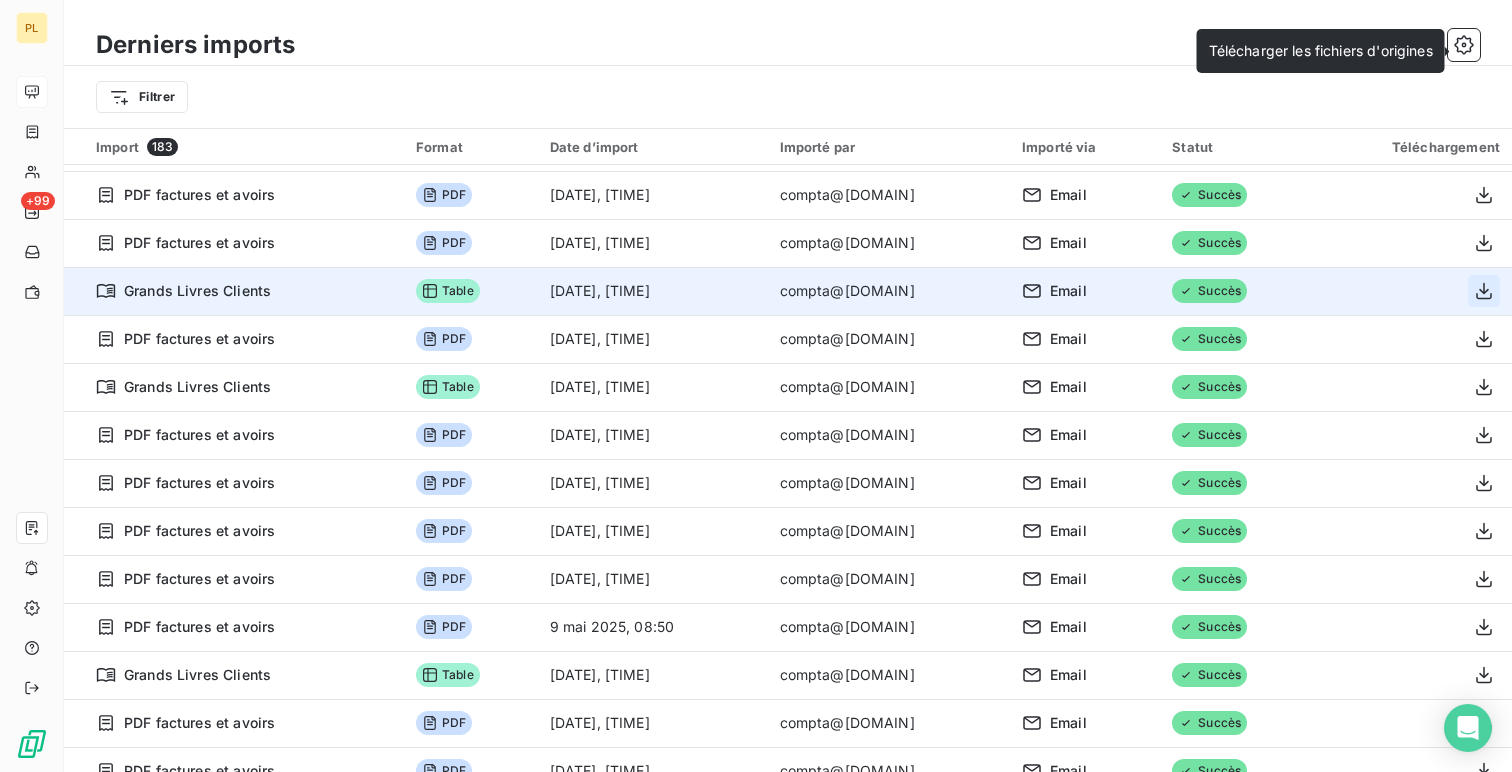 click 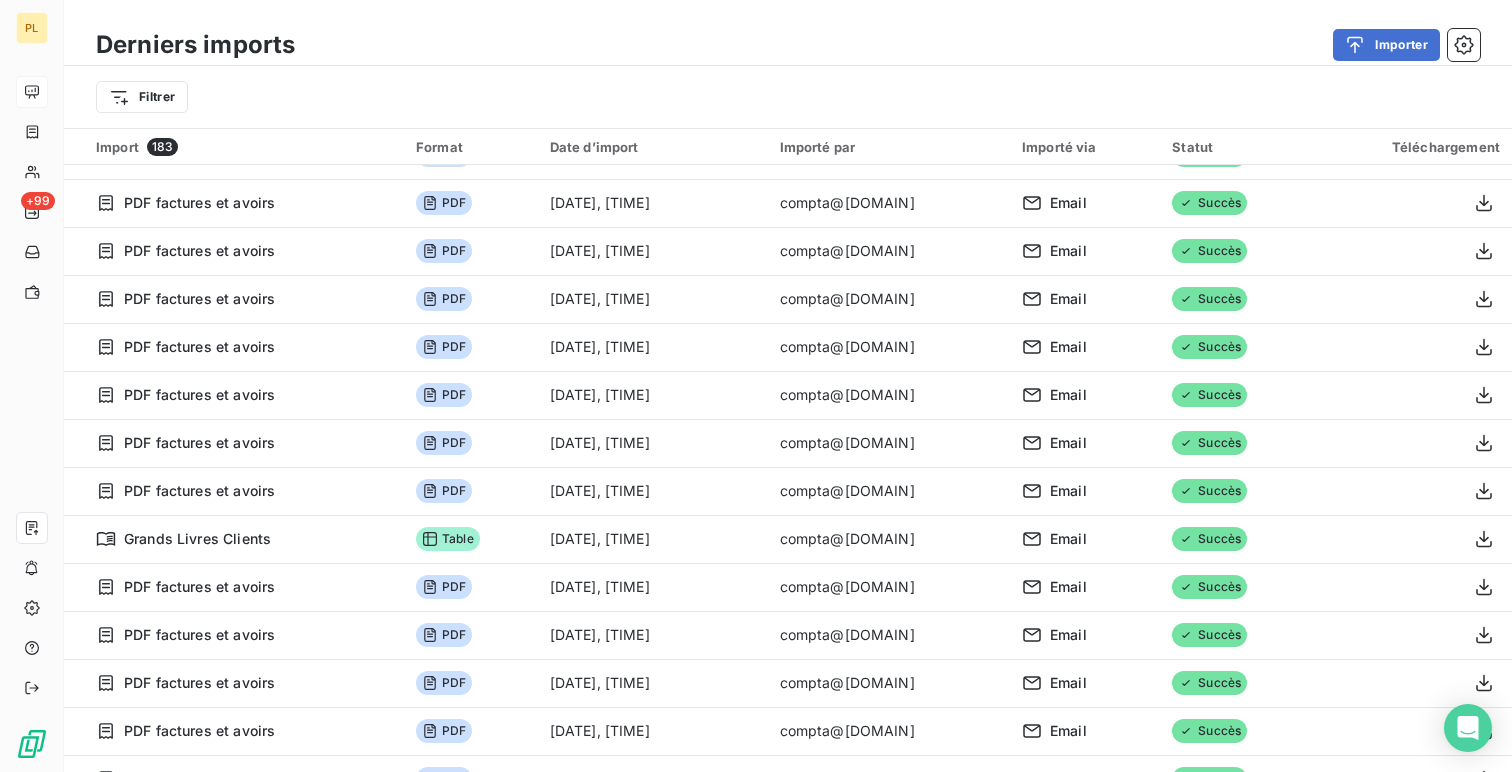 scroll, scrollTop: 1551, scrollLeft: 0, axis: vertical 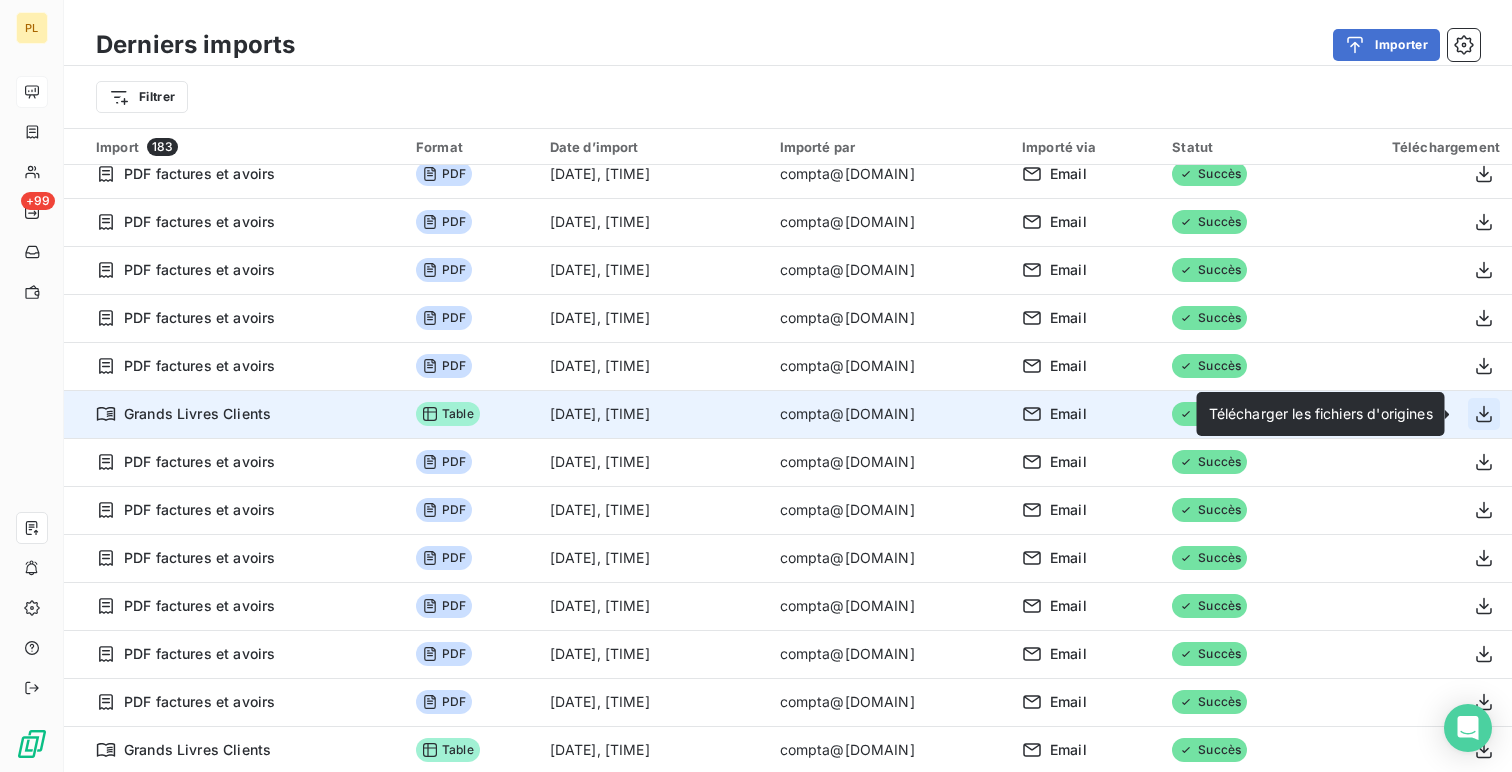 click 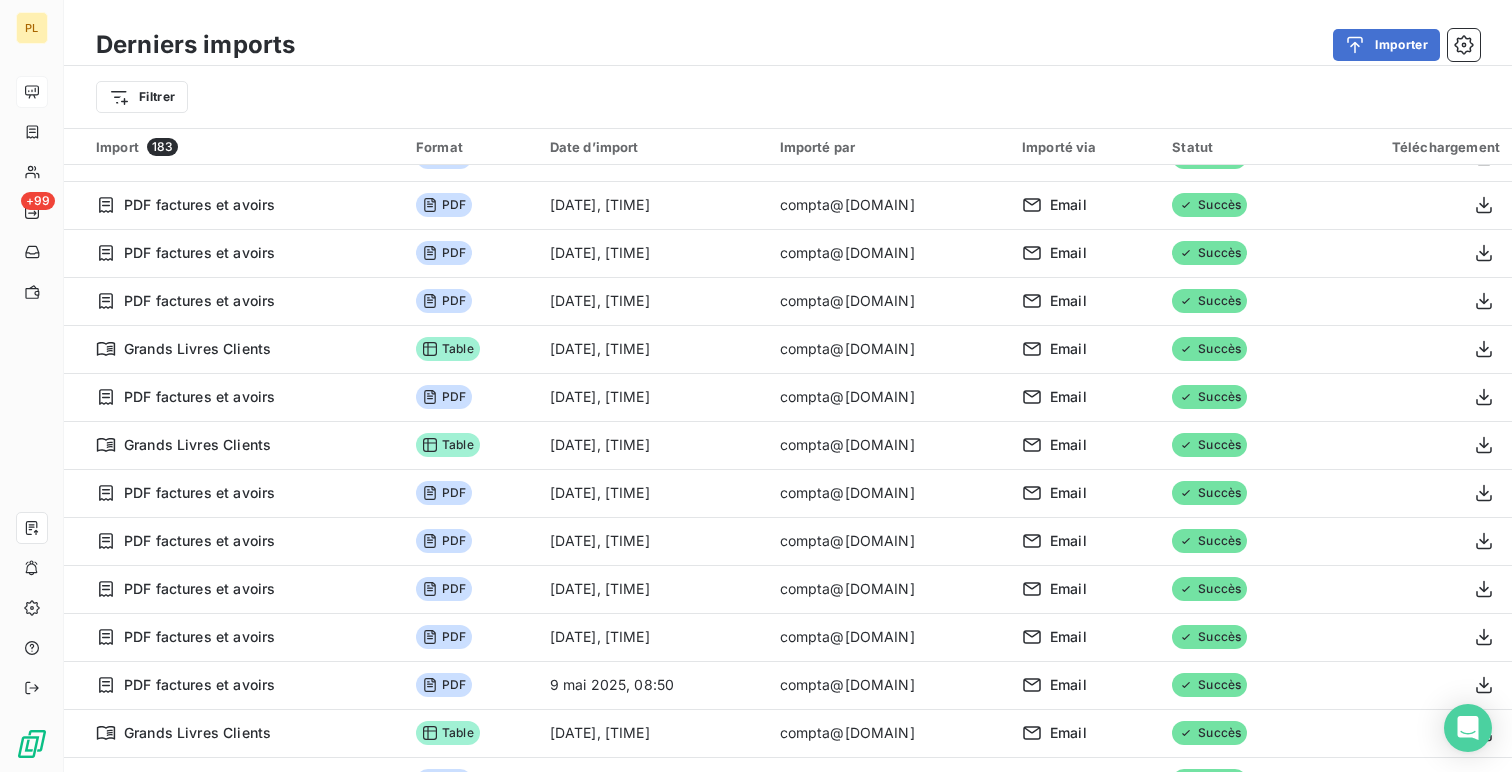 scroll, scrollTop: 0, scrollLeft: 0, axis: both 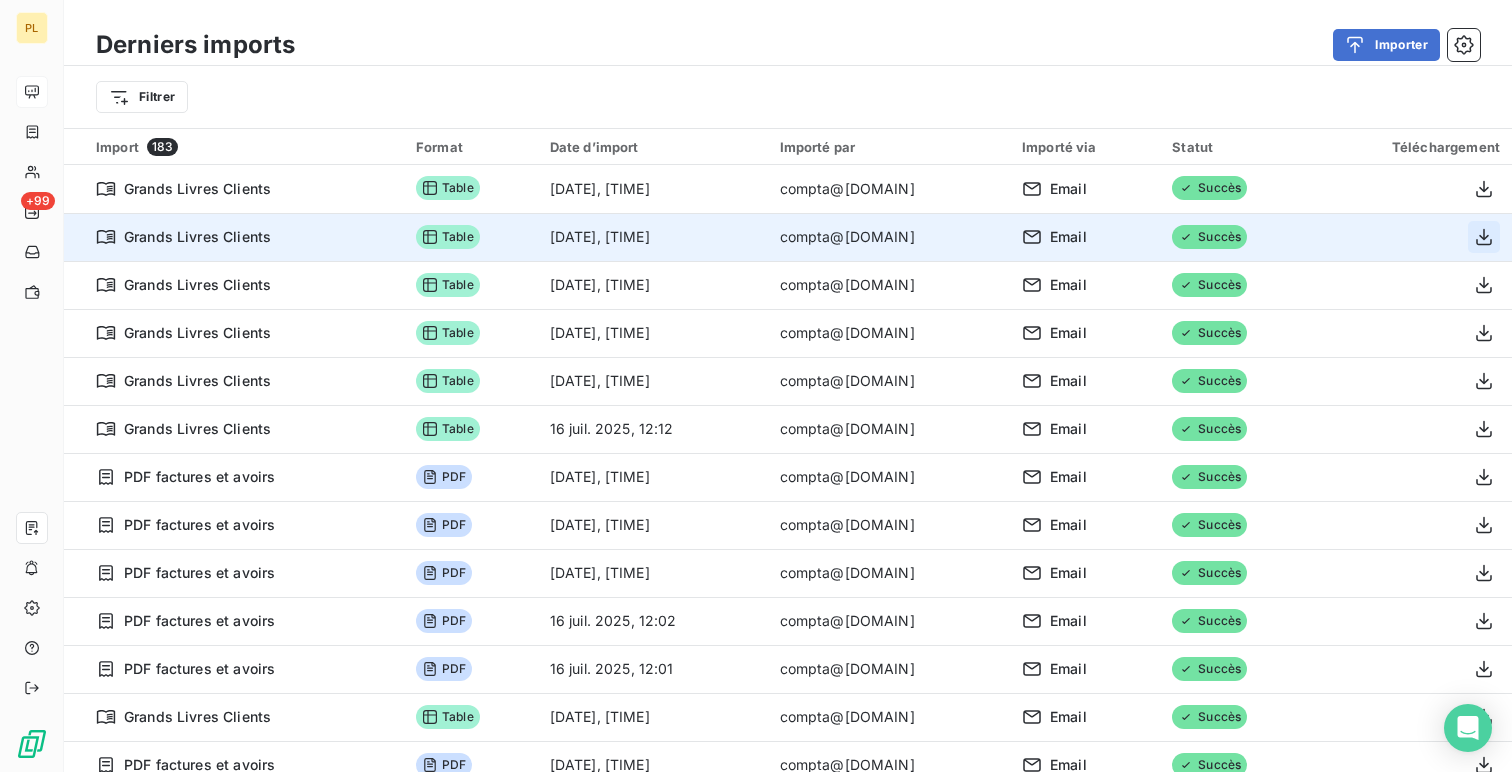 click 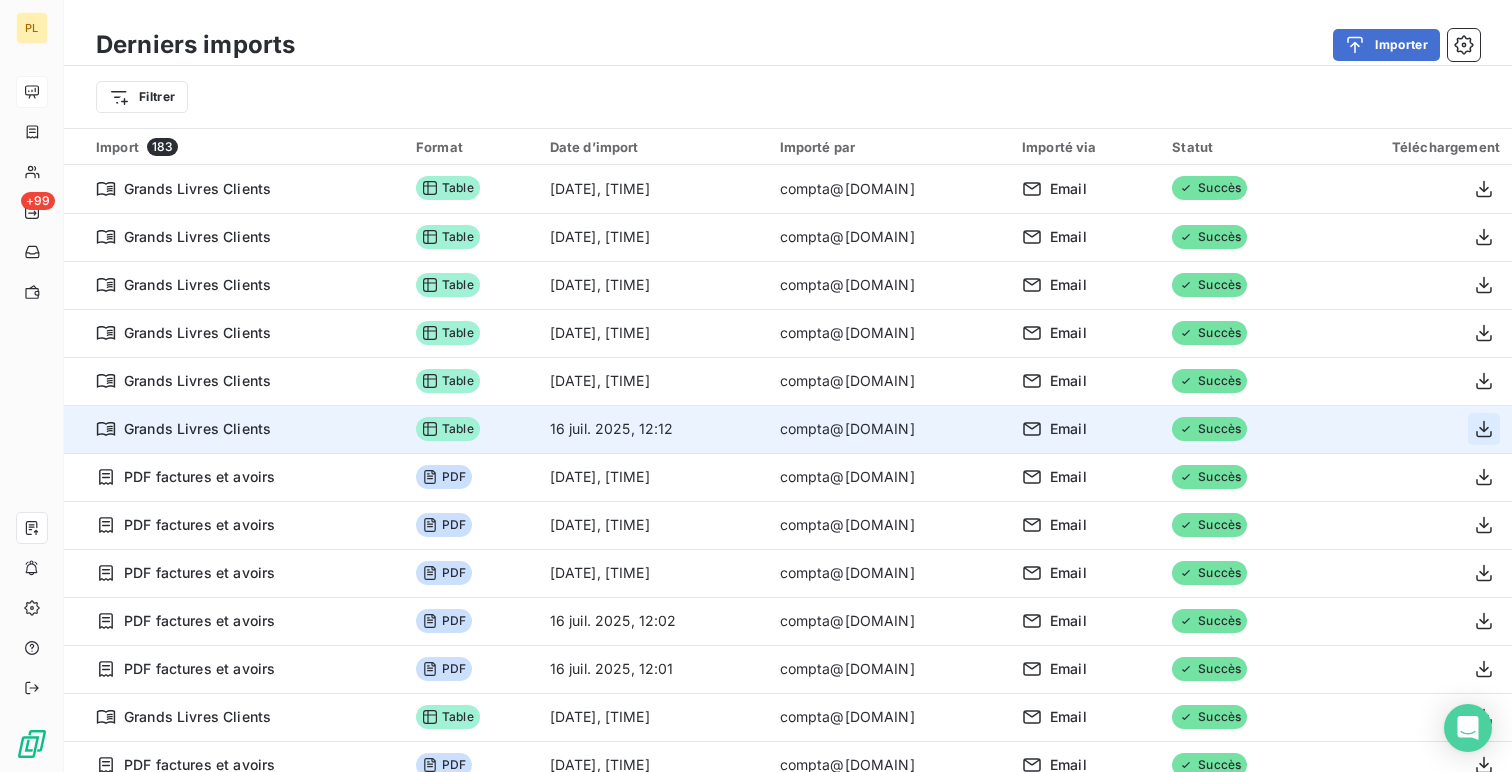 click 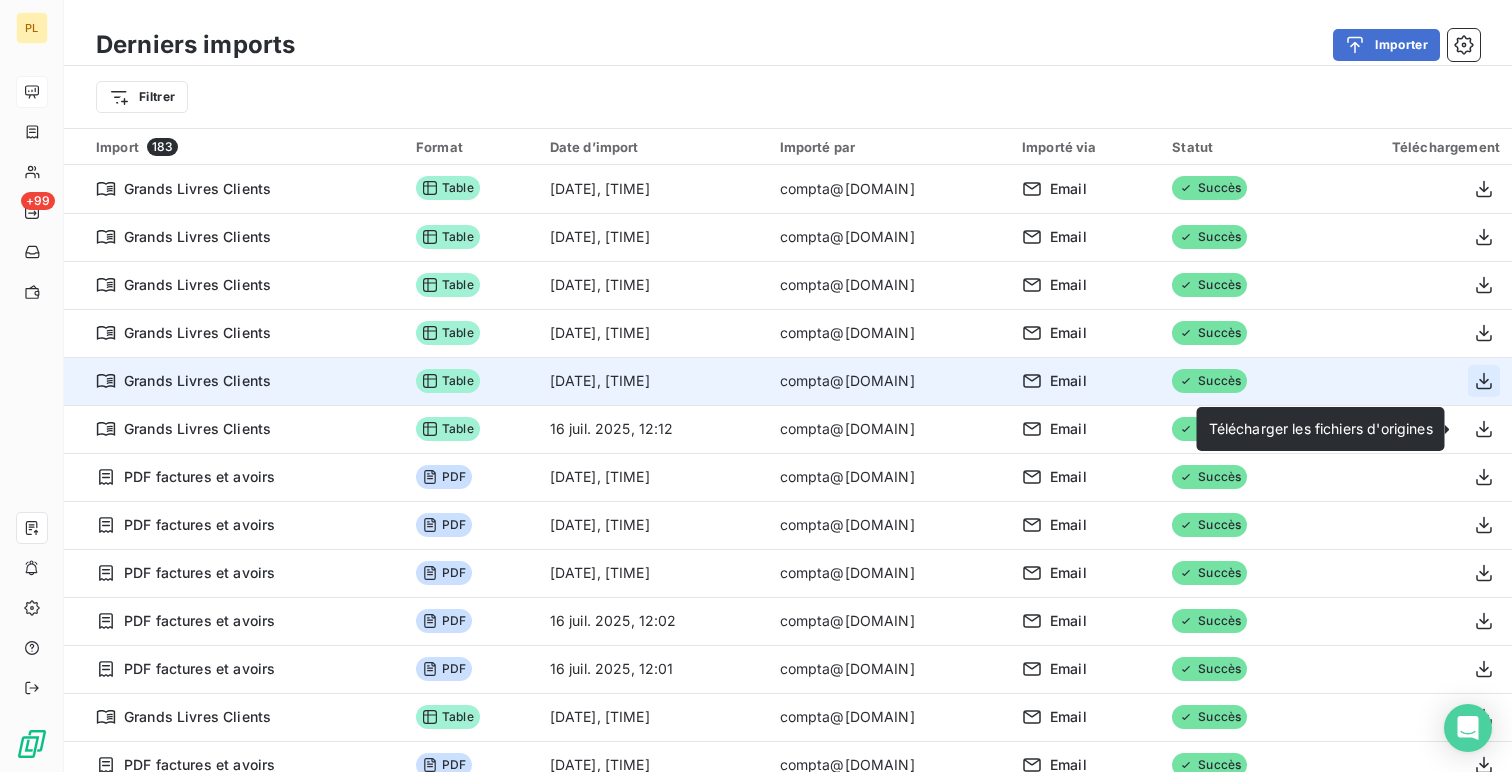 click at bounding box center [1484, 381] 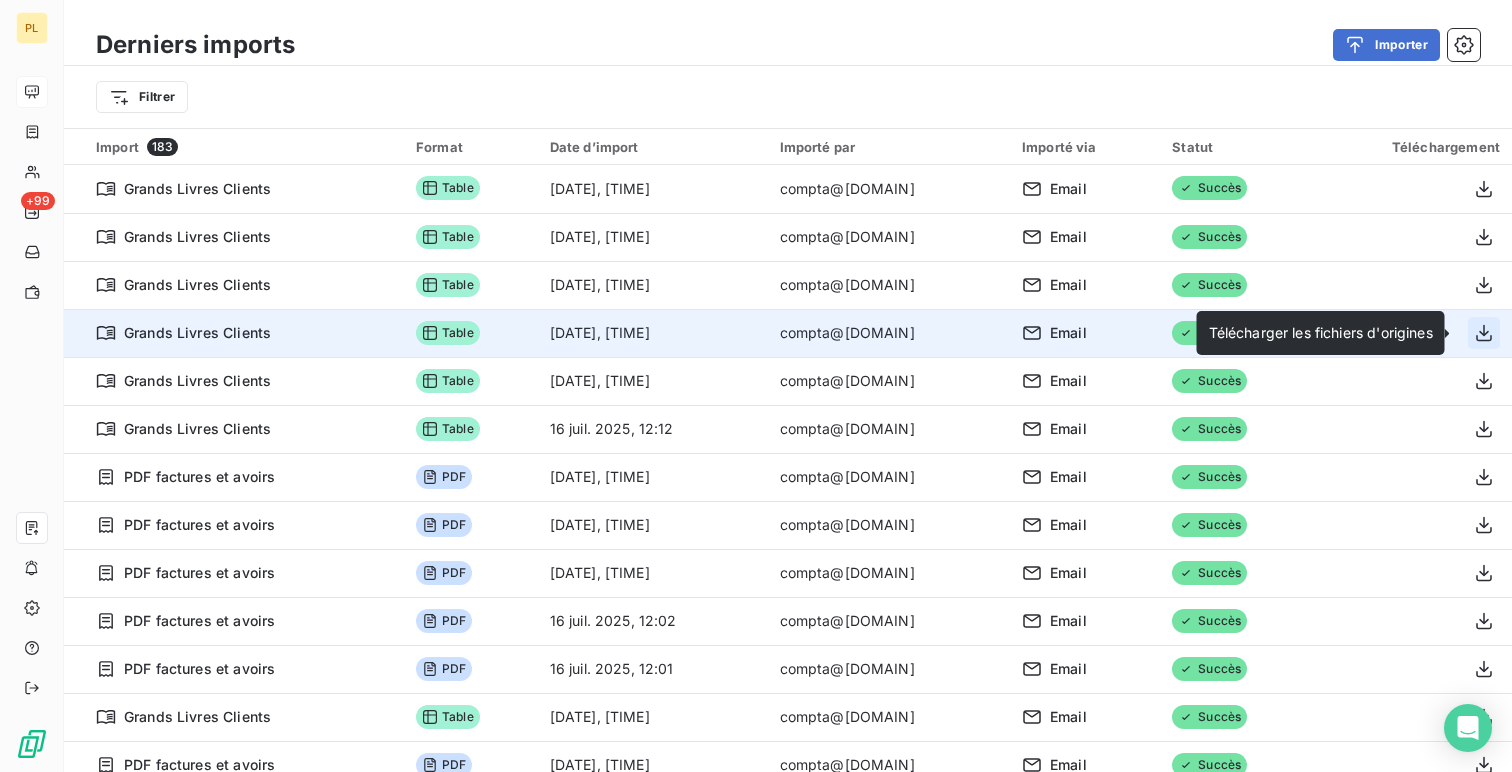 click at bounding box center (1484, 333) 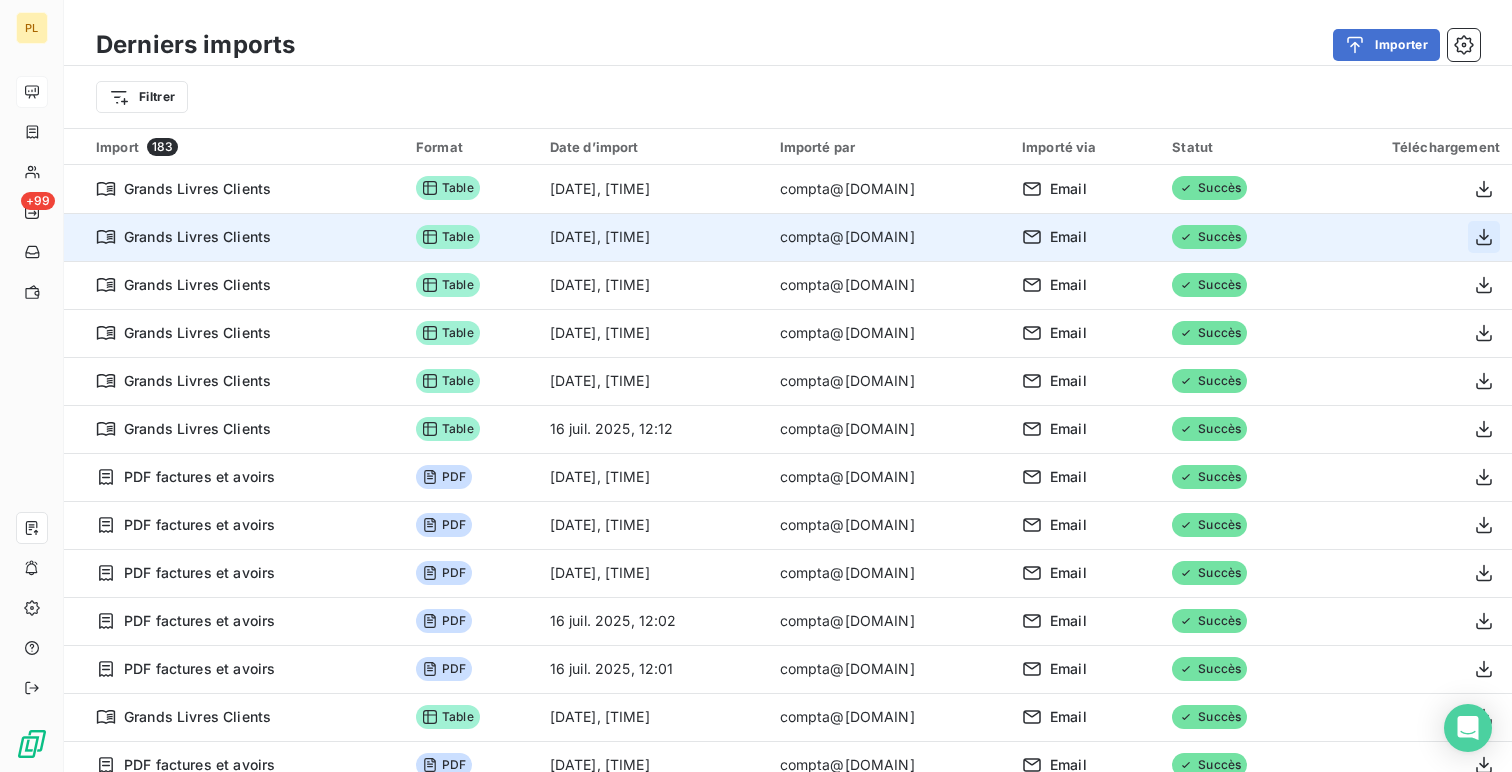 click 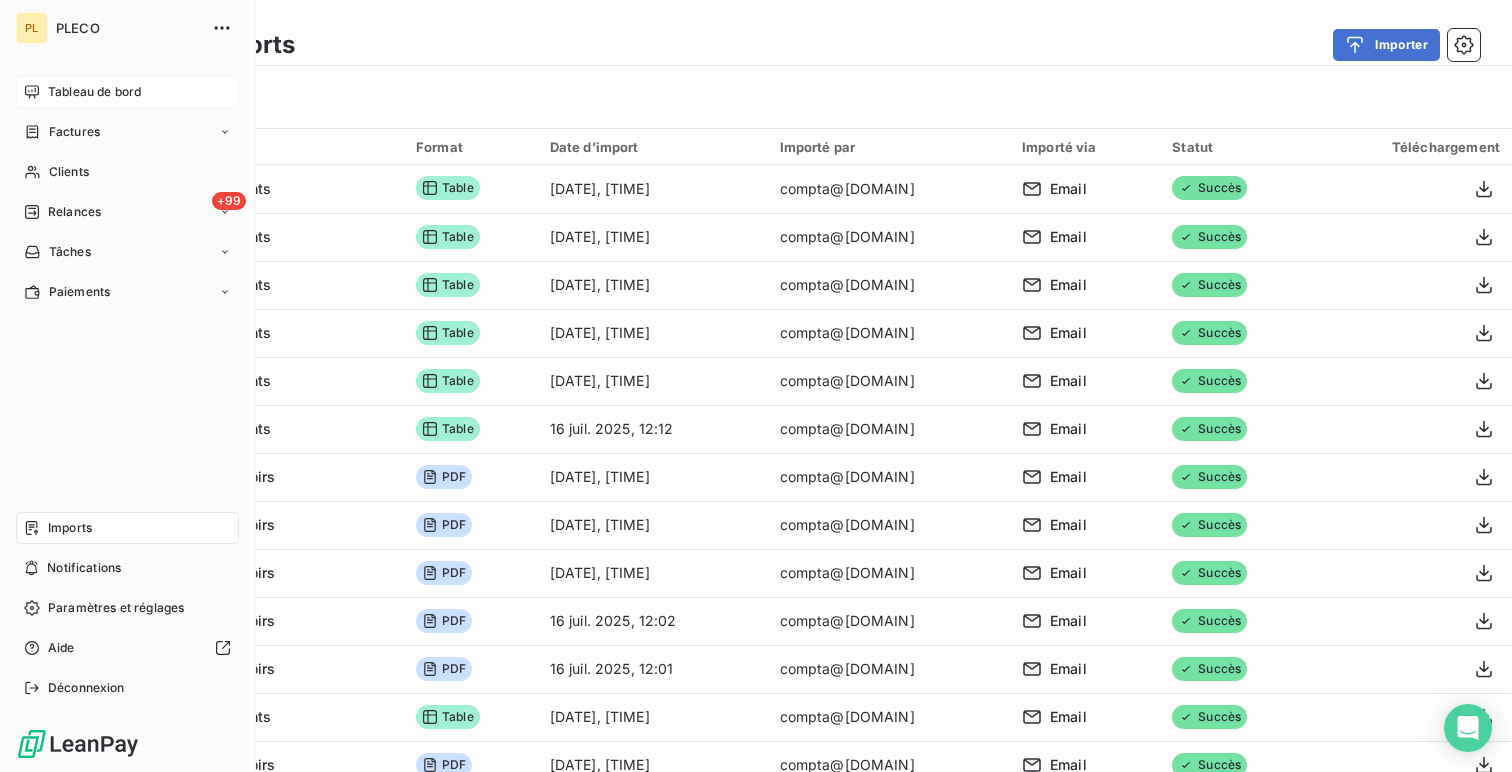 click on "Tableau de bord" at bounding box center [127, 92] 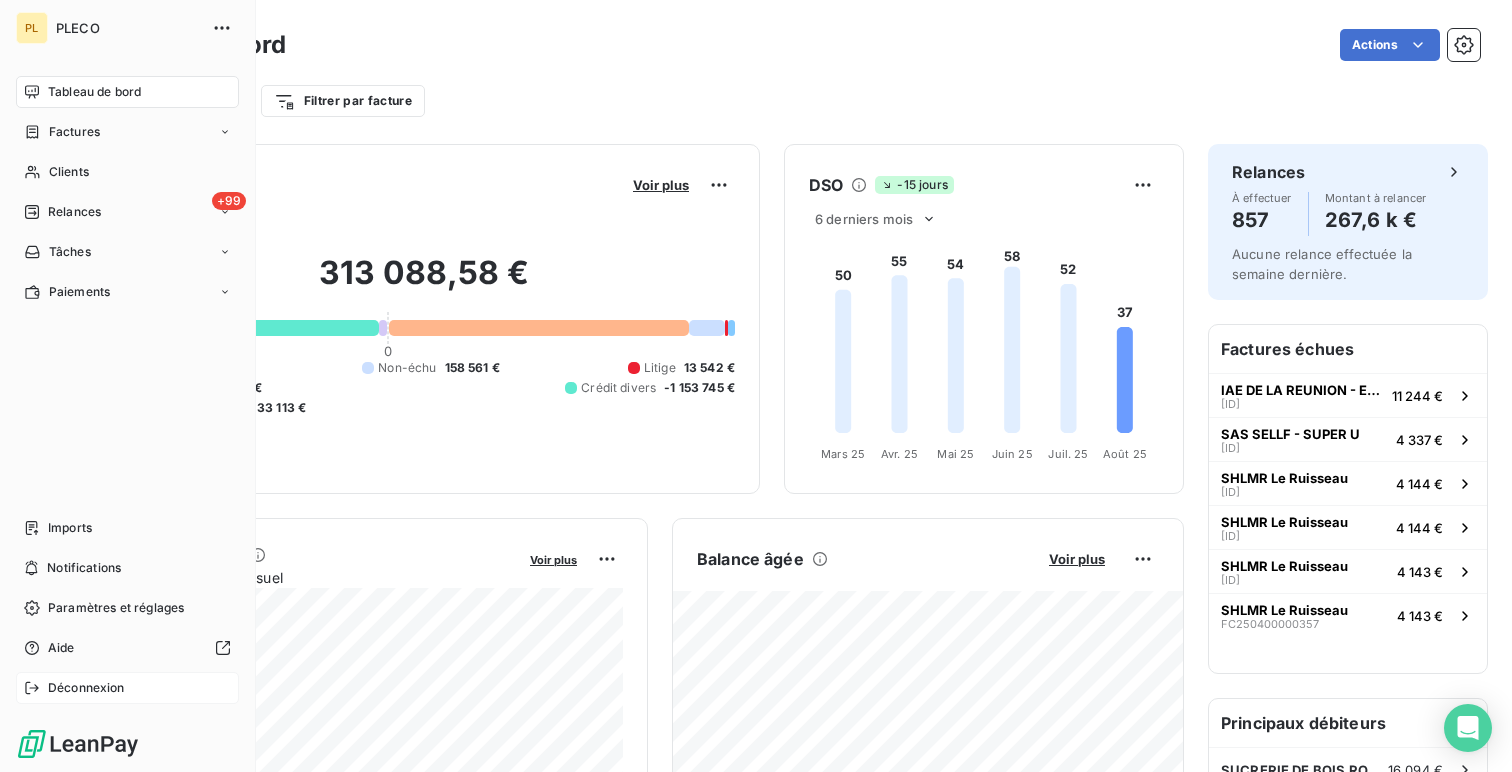 click on "Déconnexion" at bounding box center [127, 688] 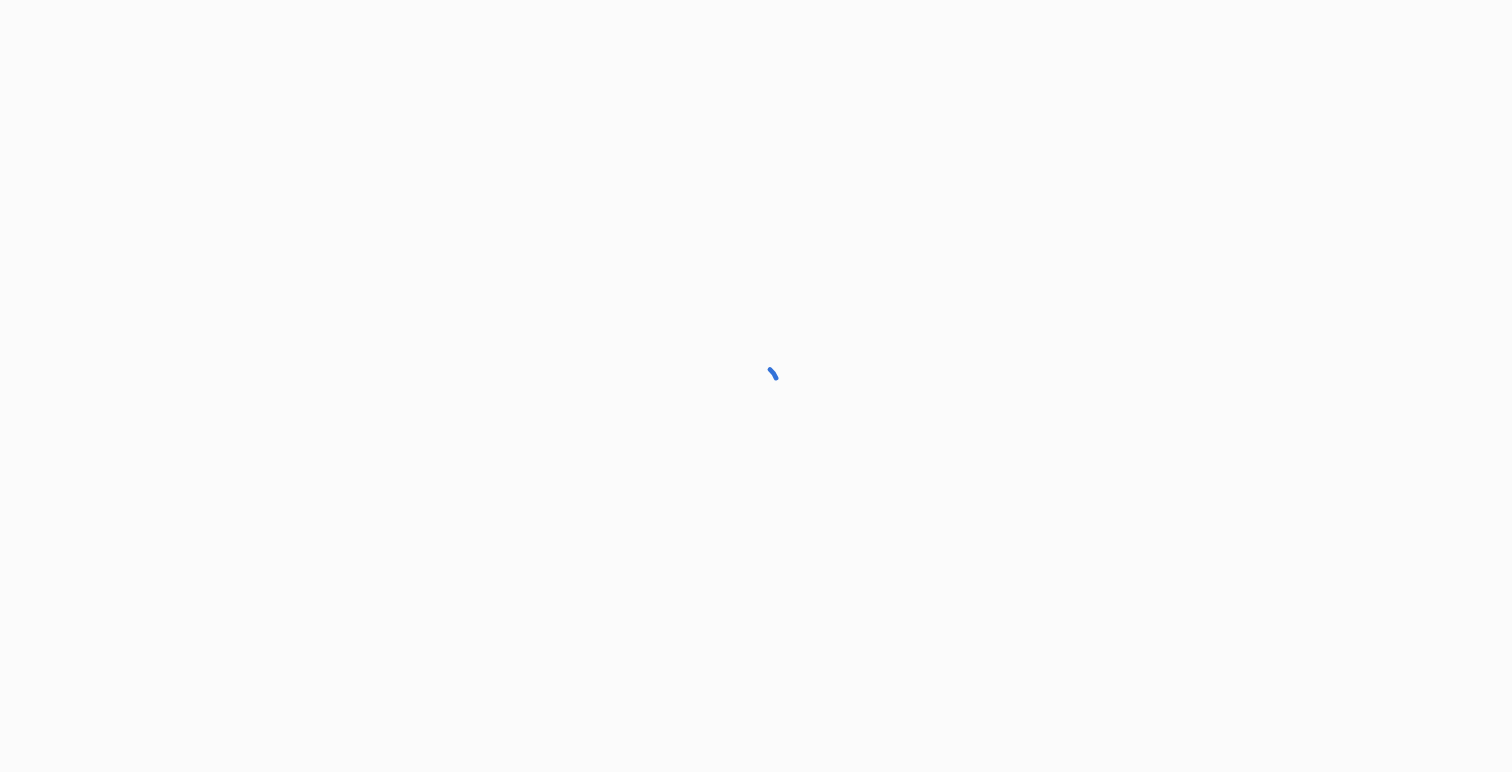 scroll, scrollTop: 0, scrollLeft: 0, axis: both 